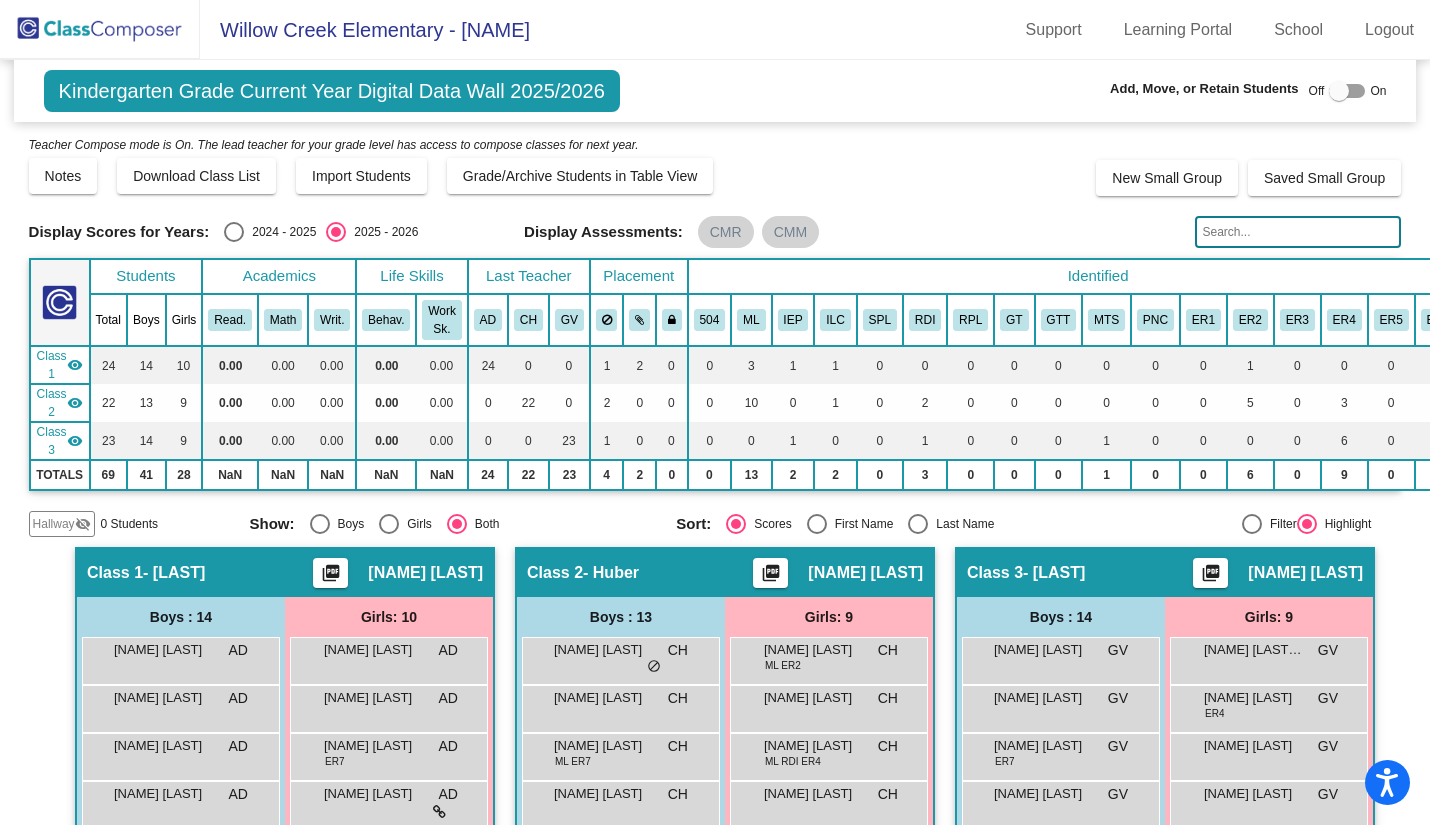 scroll, scrollTop: 0, scrollLeft: 0, axis: both 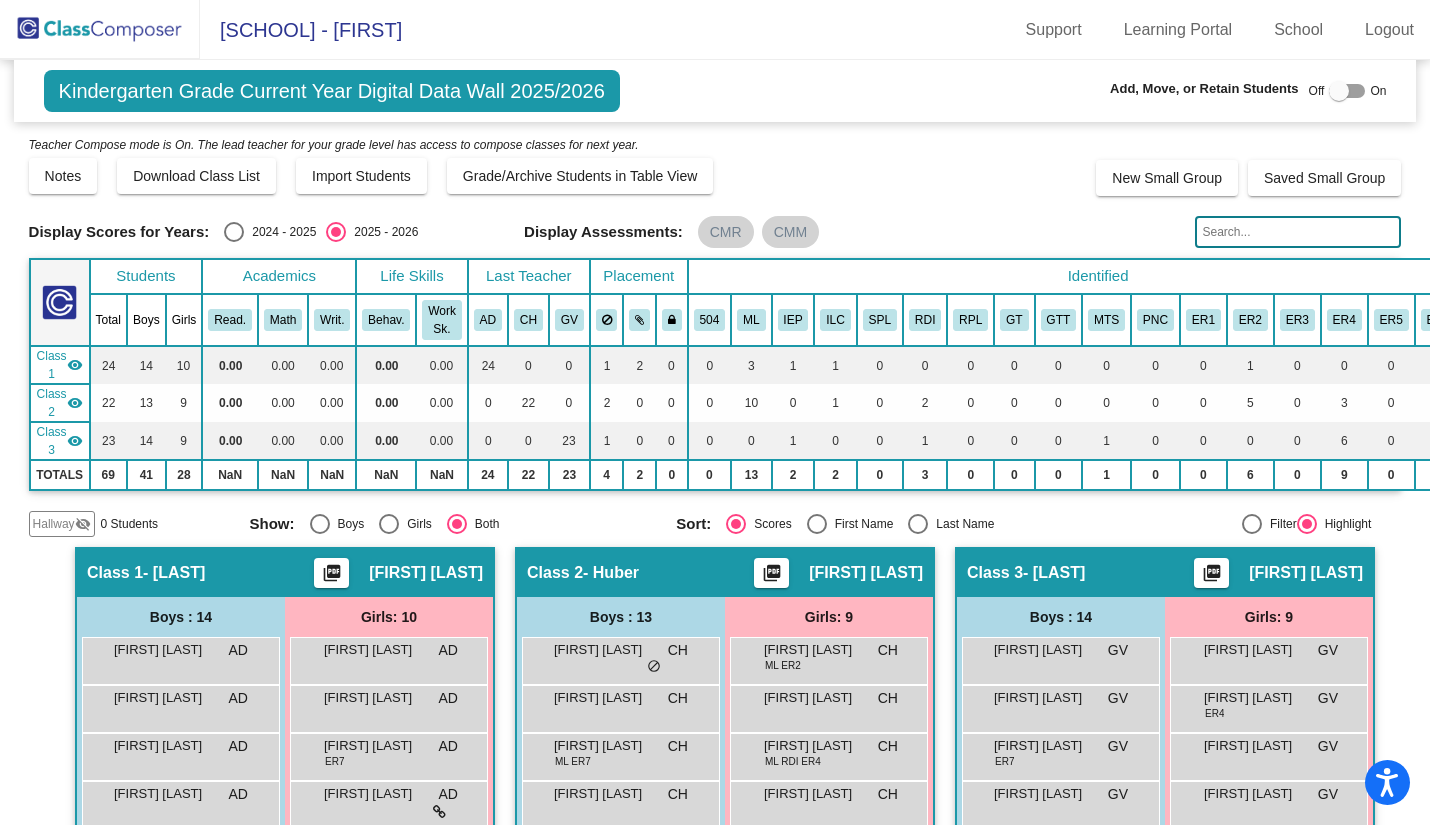 click 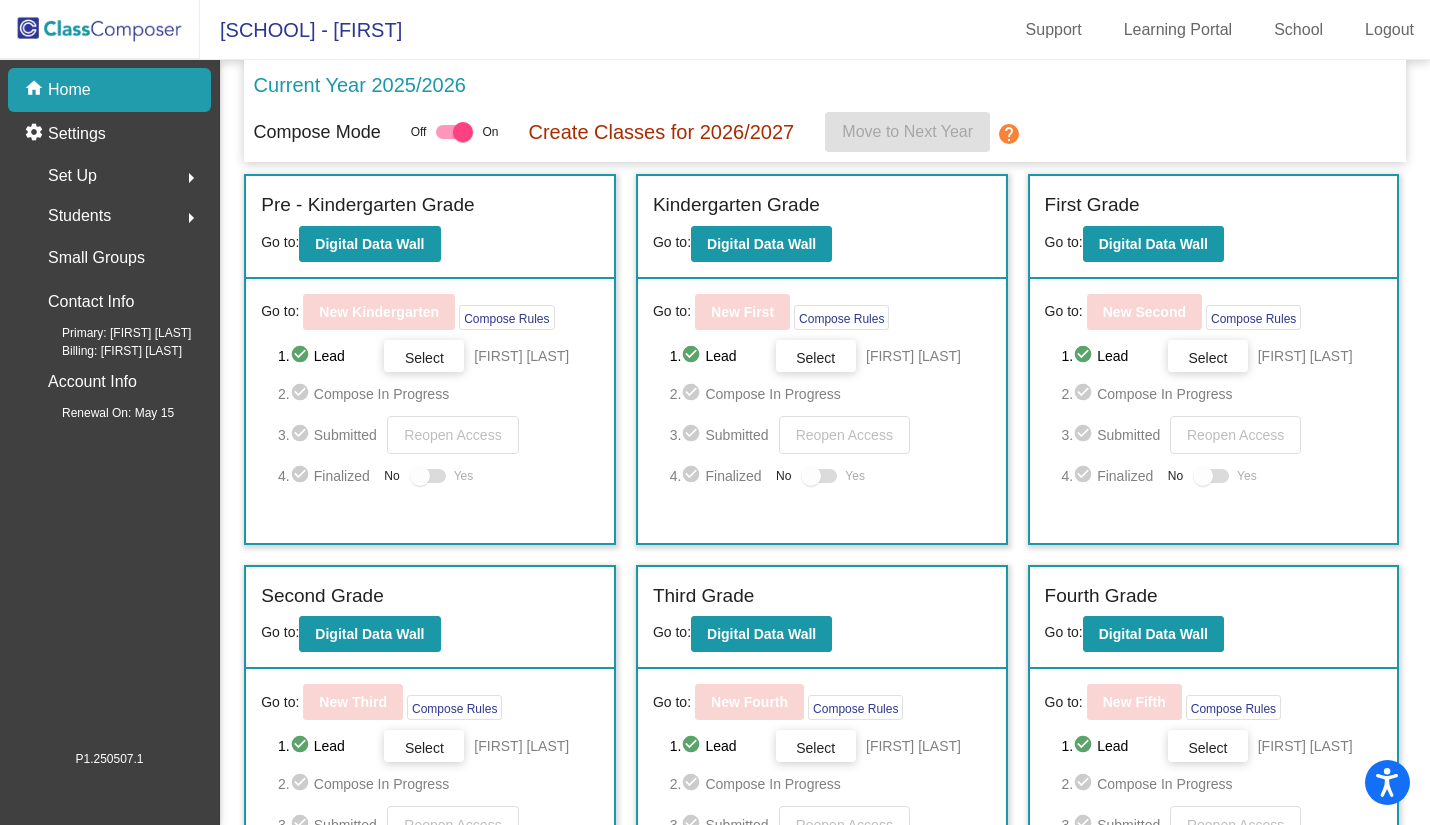 click at bounding box center (463, 132) 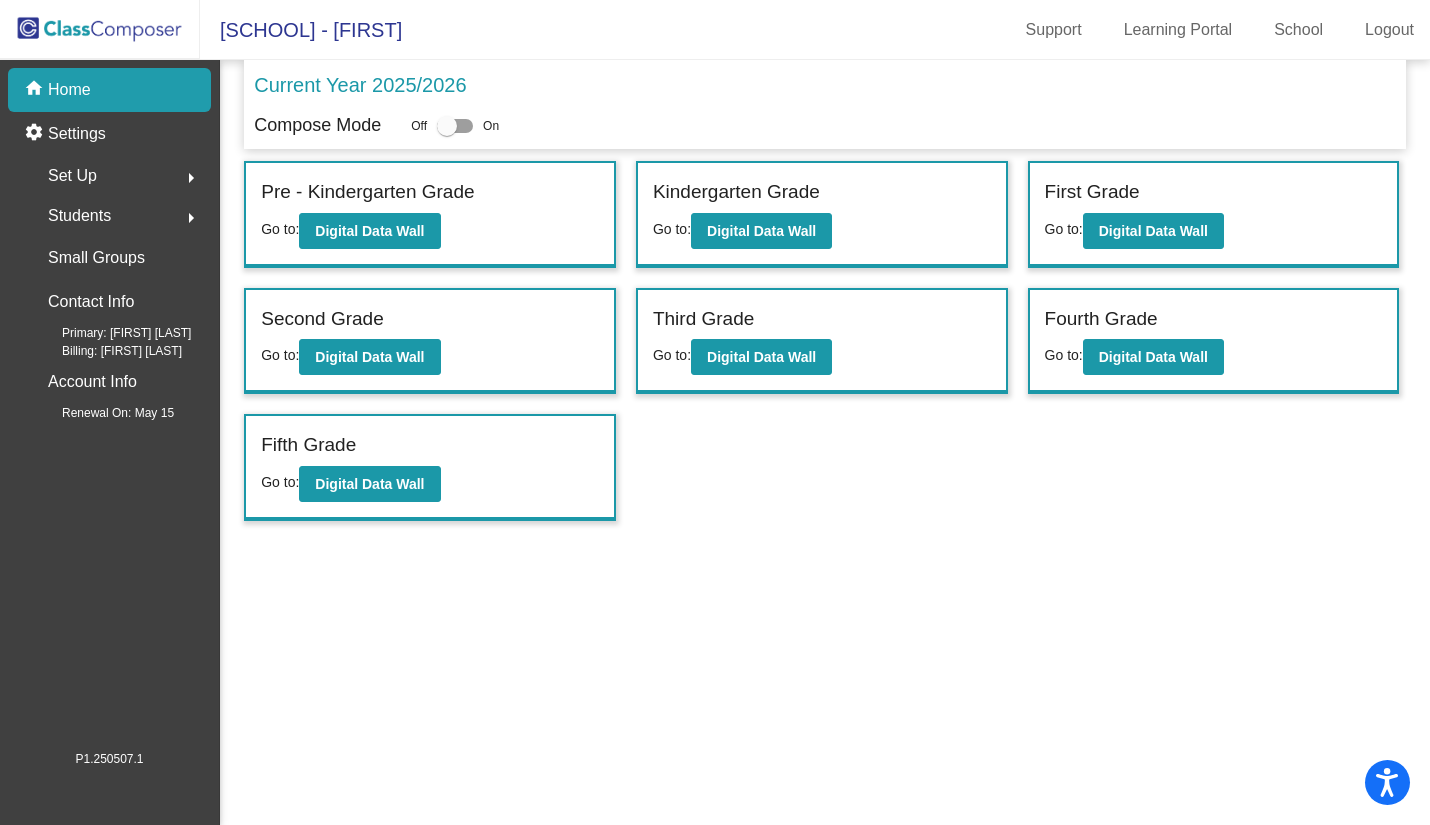 click 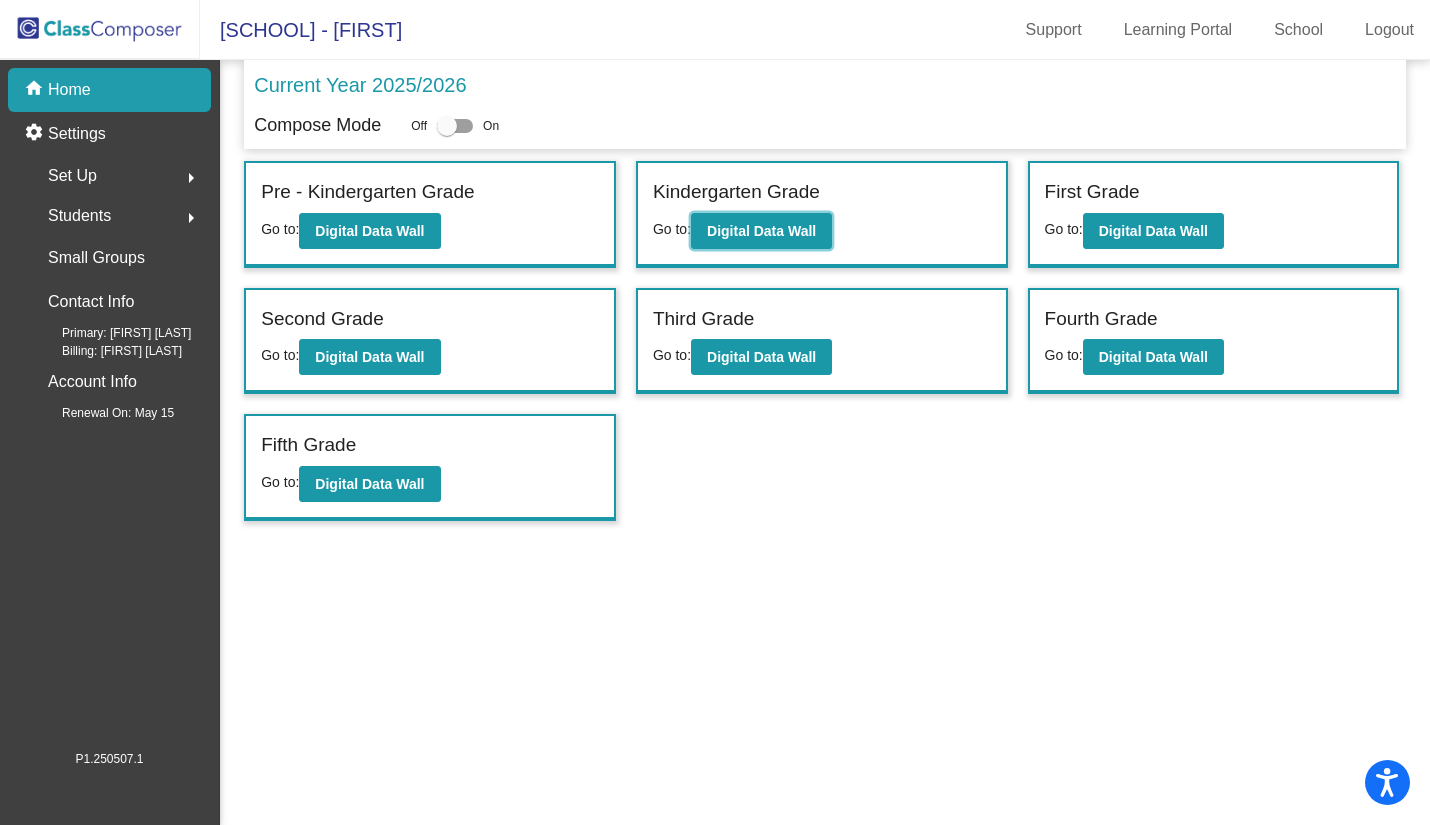 click on "Digital Data Wall" 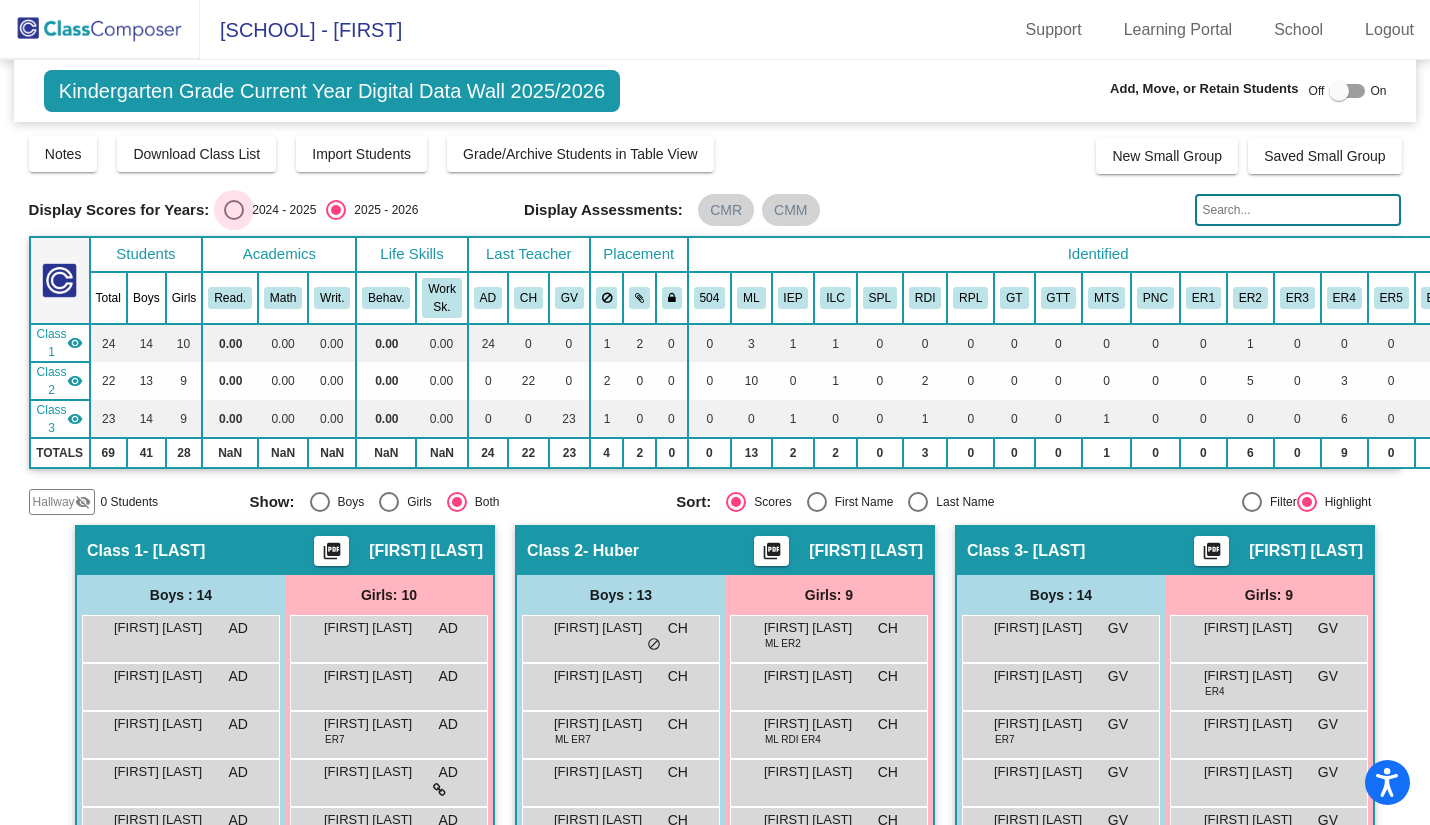 click at bounding box center [234, 210] 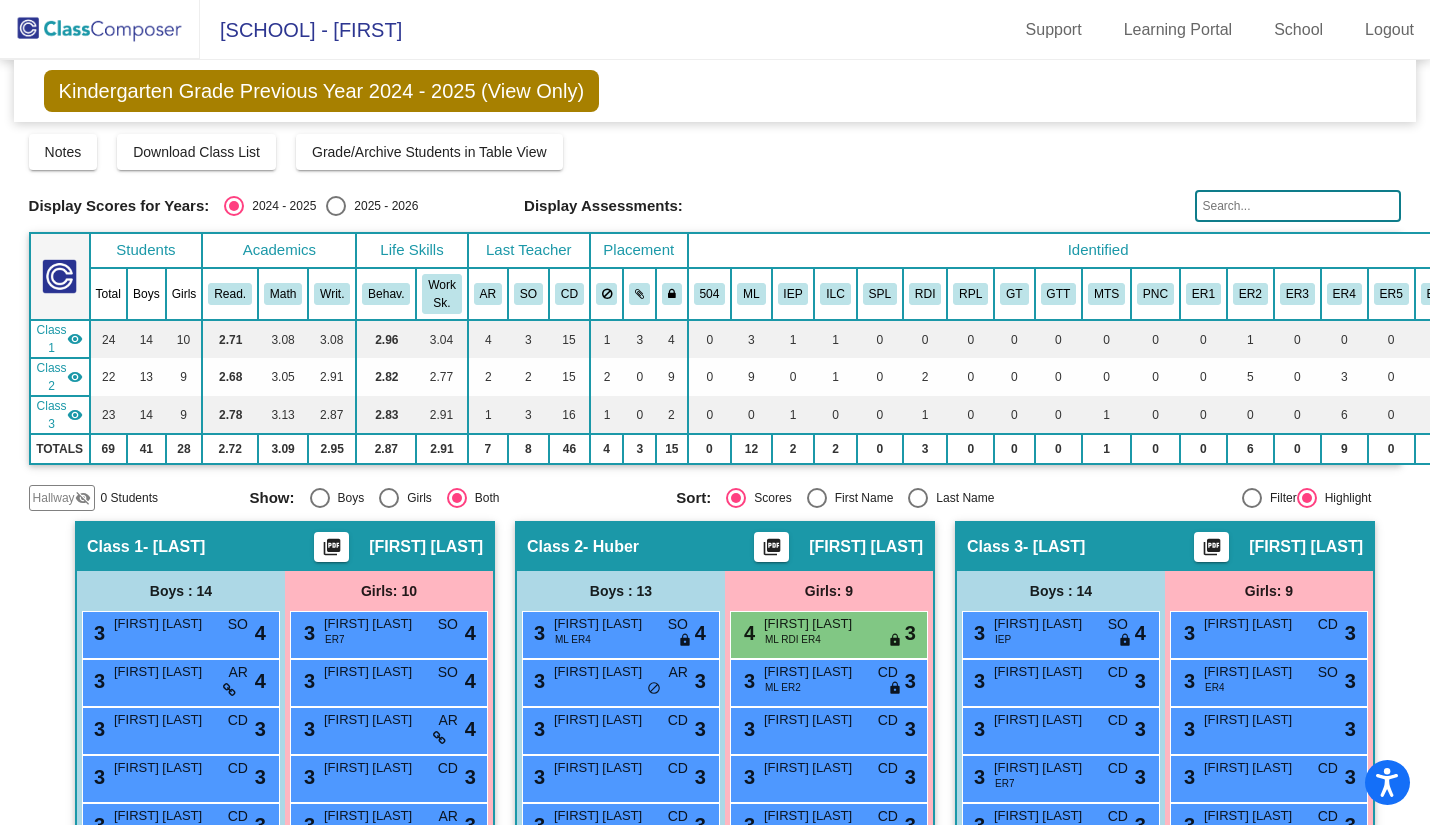 click at bounding box center [336, 206] 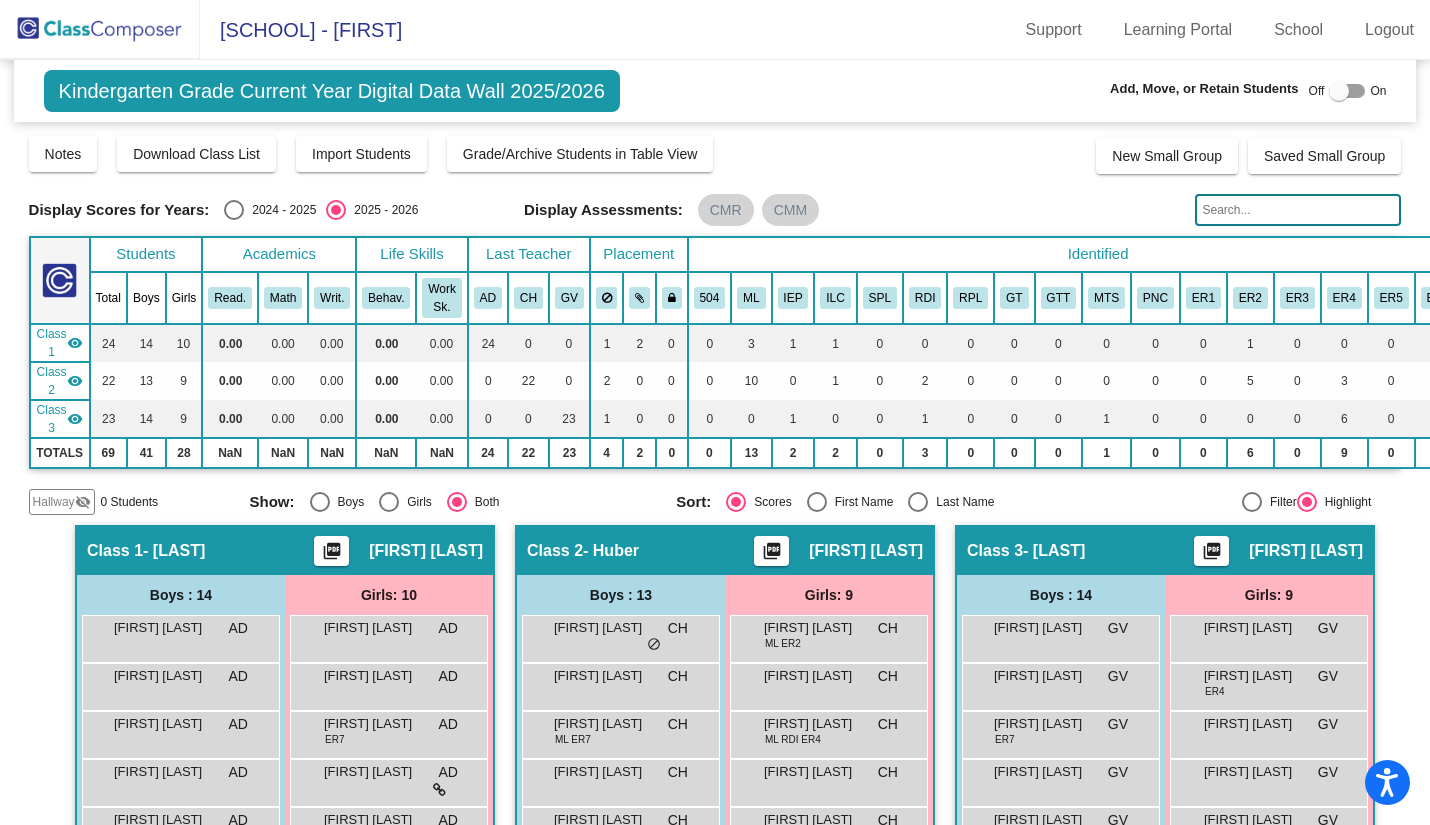 scroll, scrollTop: 0, scrollLeft: 0, axis: both 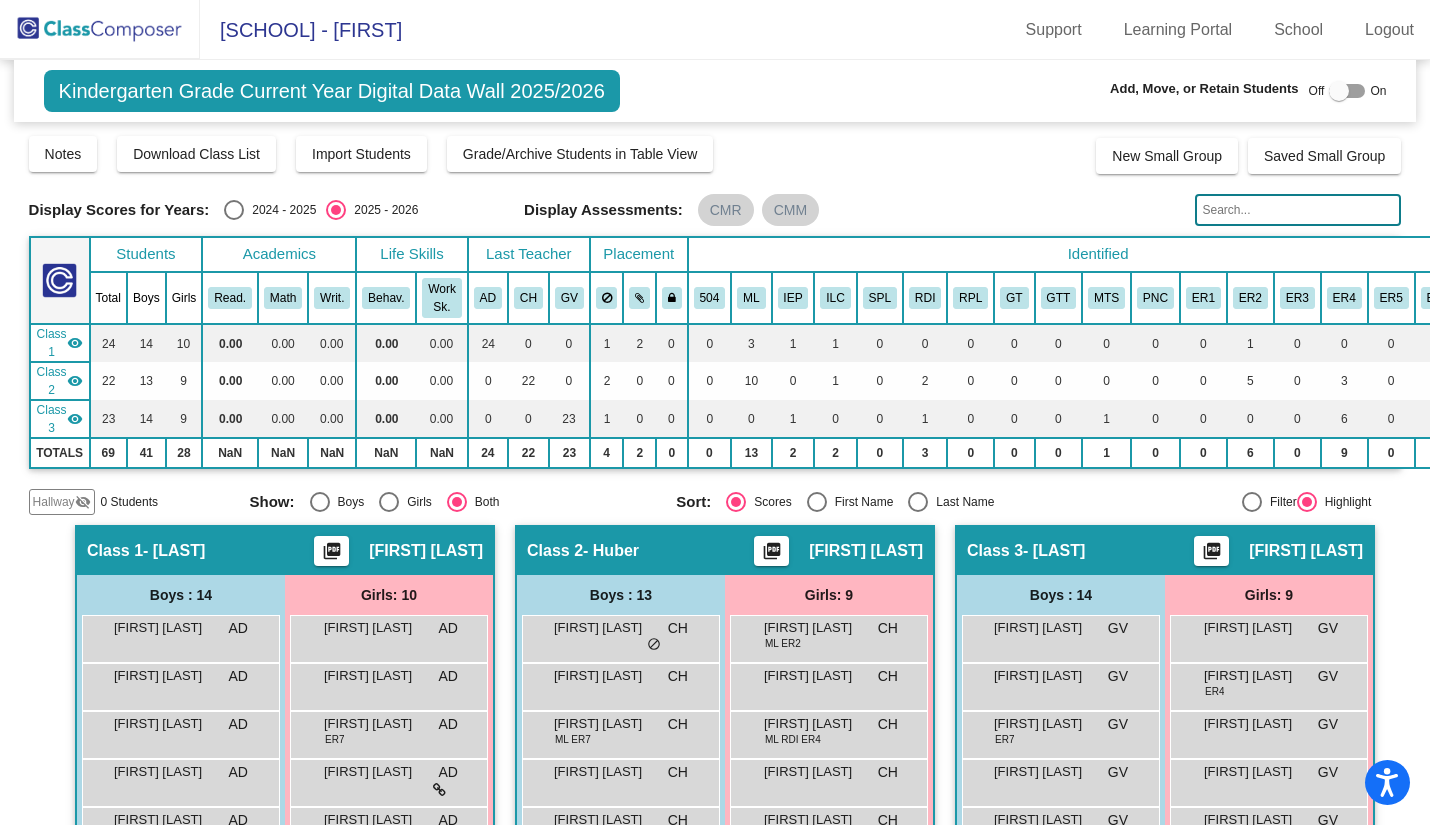click 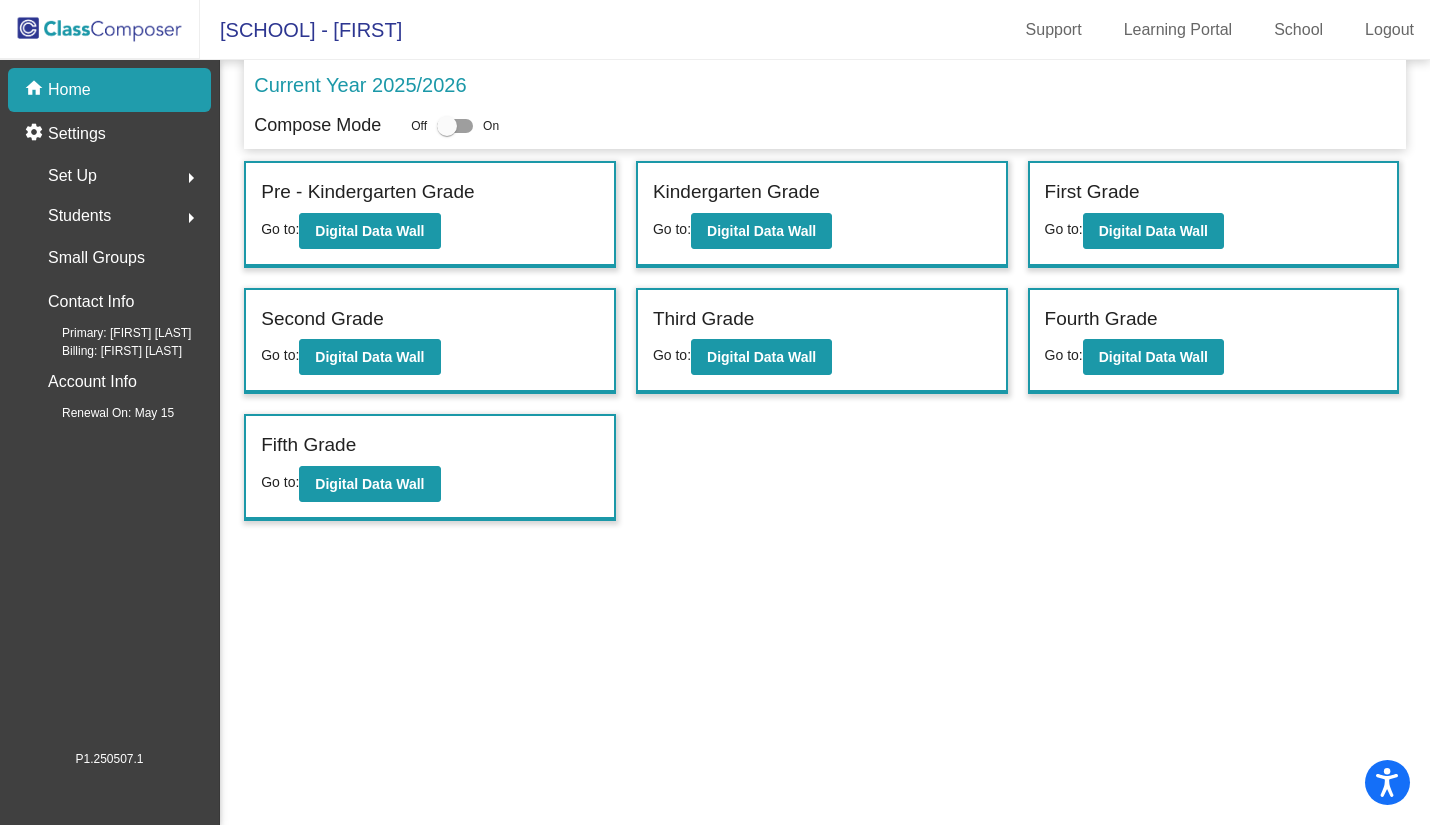 click on "Students" 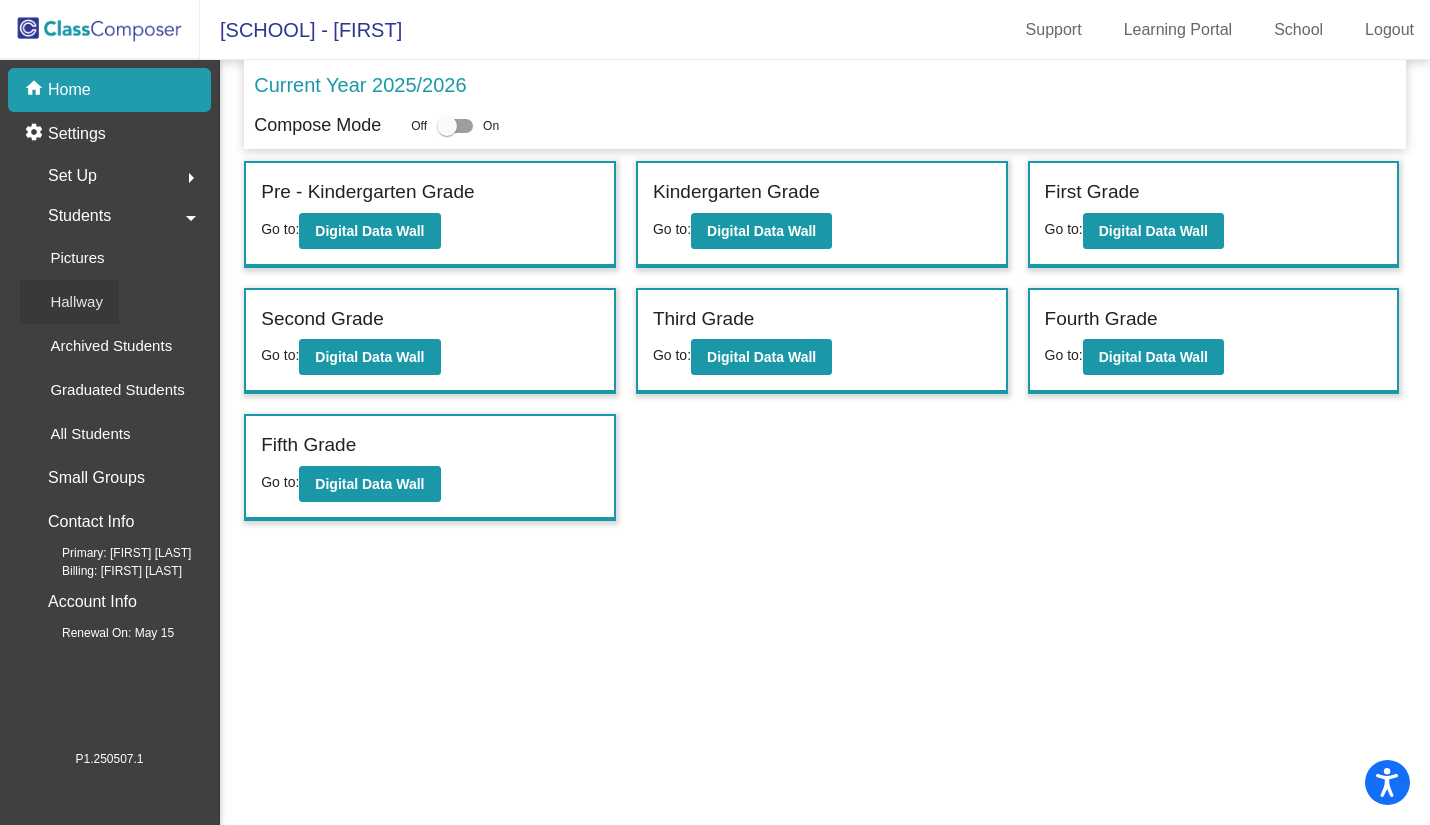 click on "Hallway" 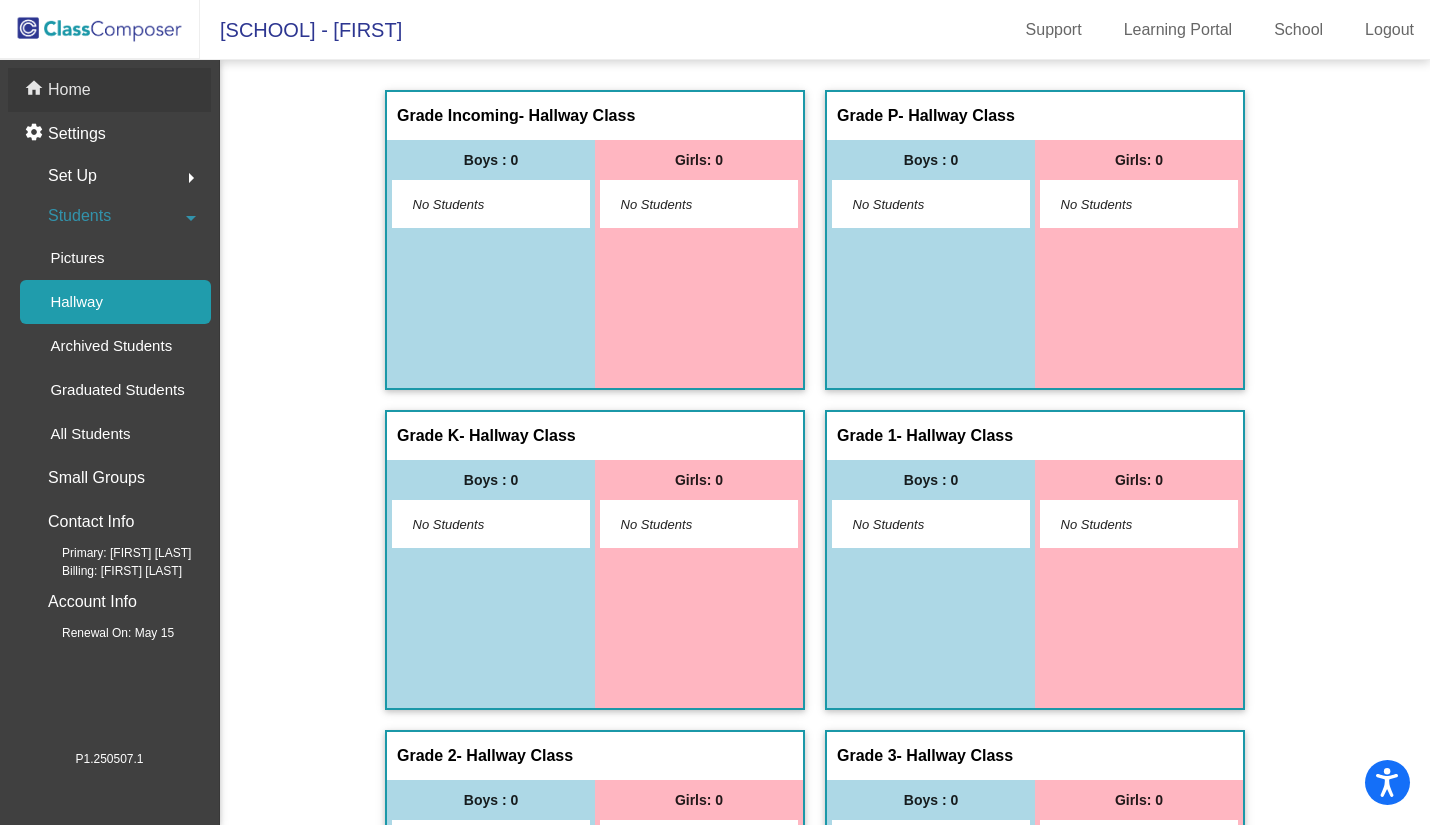 click on "Home" 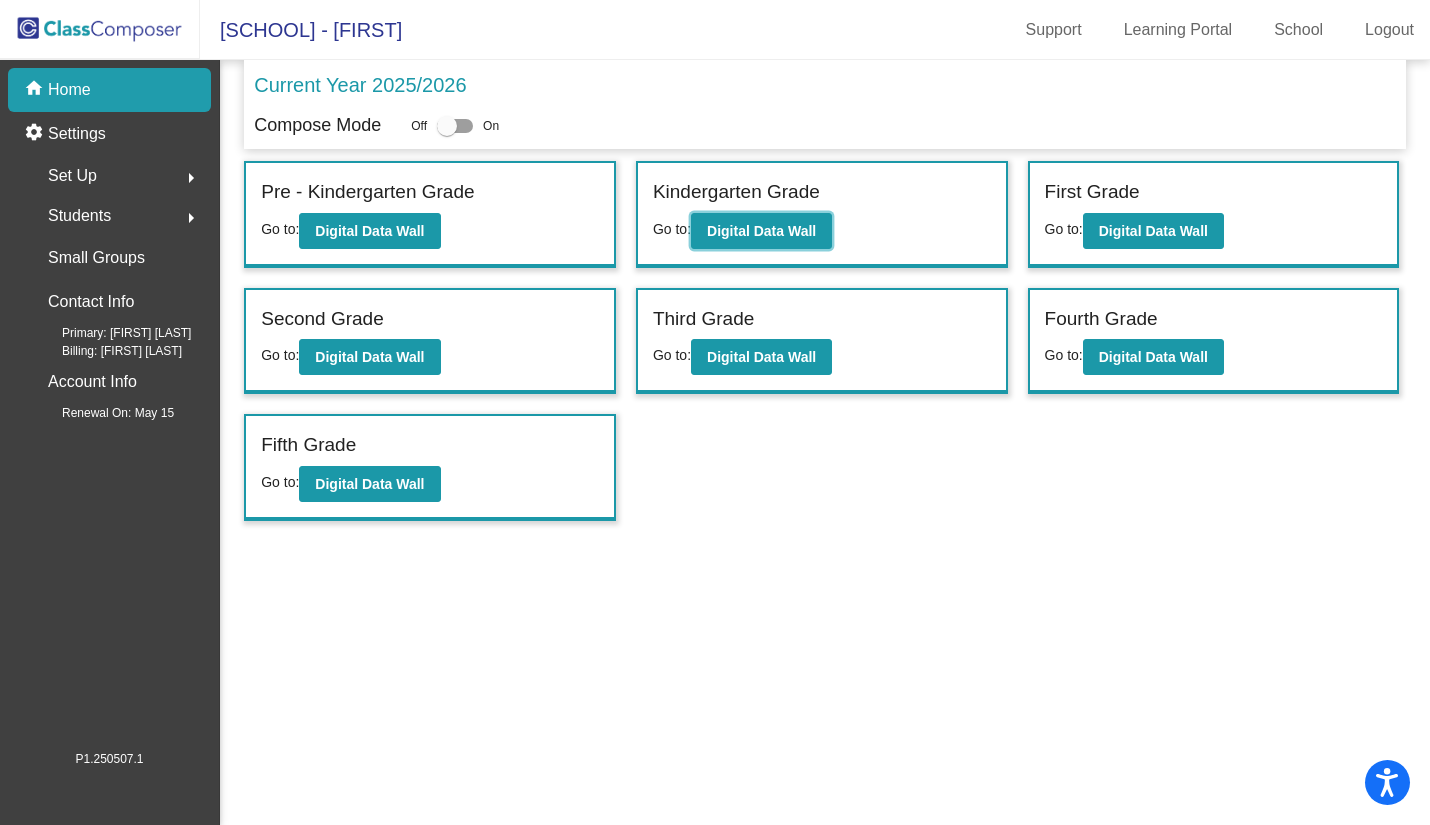 click on "Digital Data Wall" 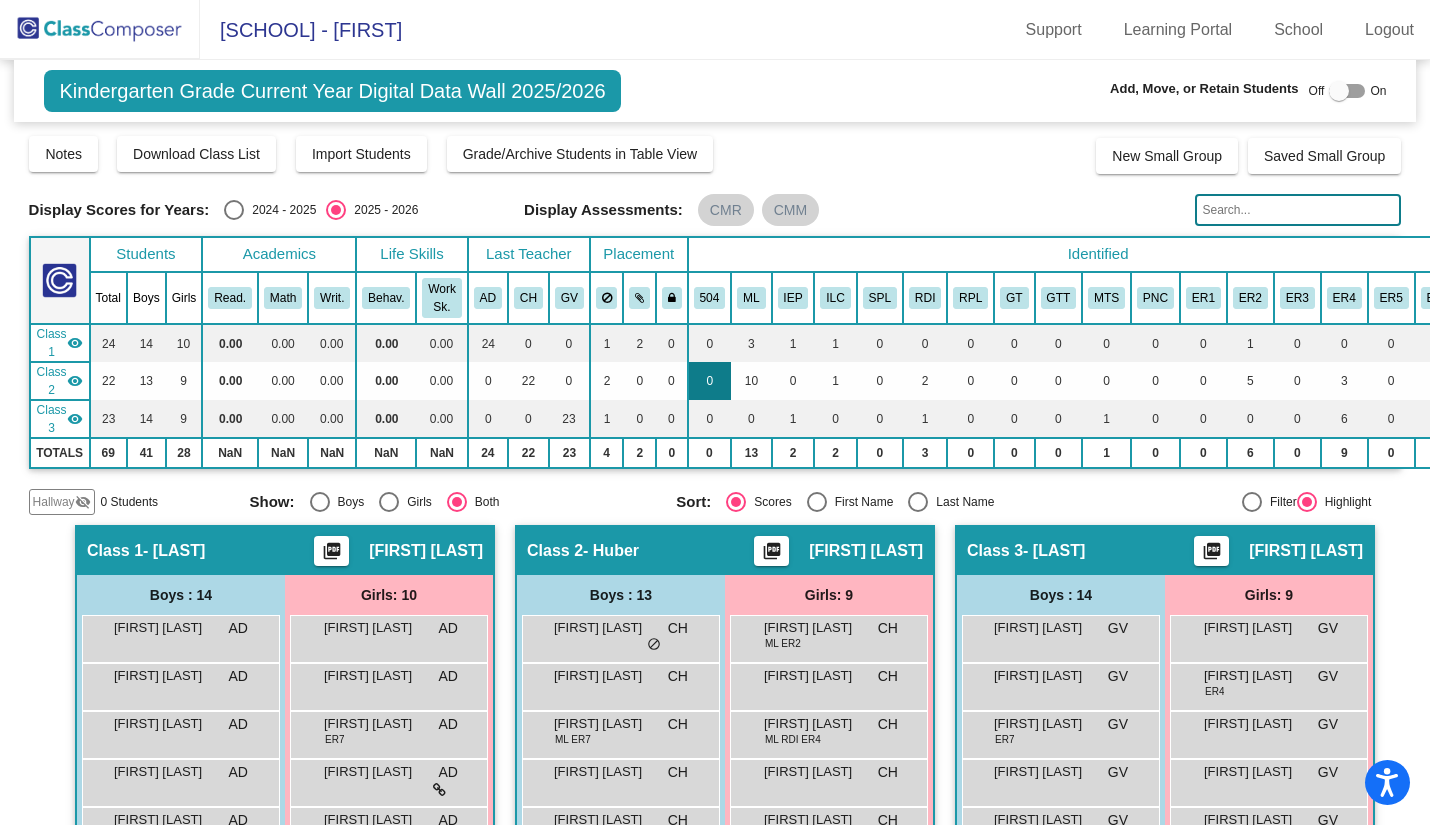 scroll, scrollTop: 0, scrollLeft: 0, axis: both 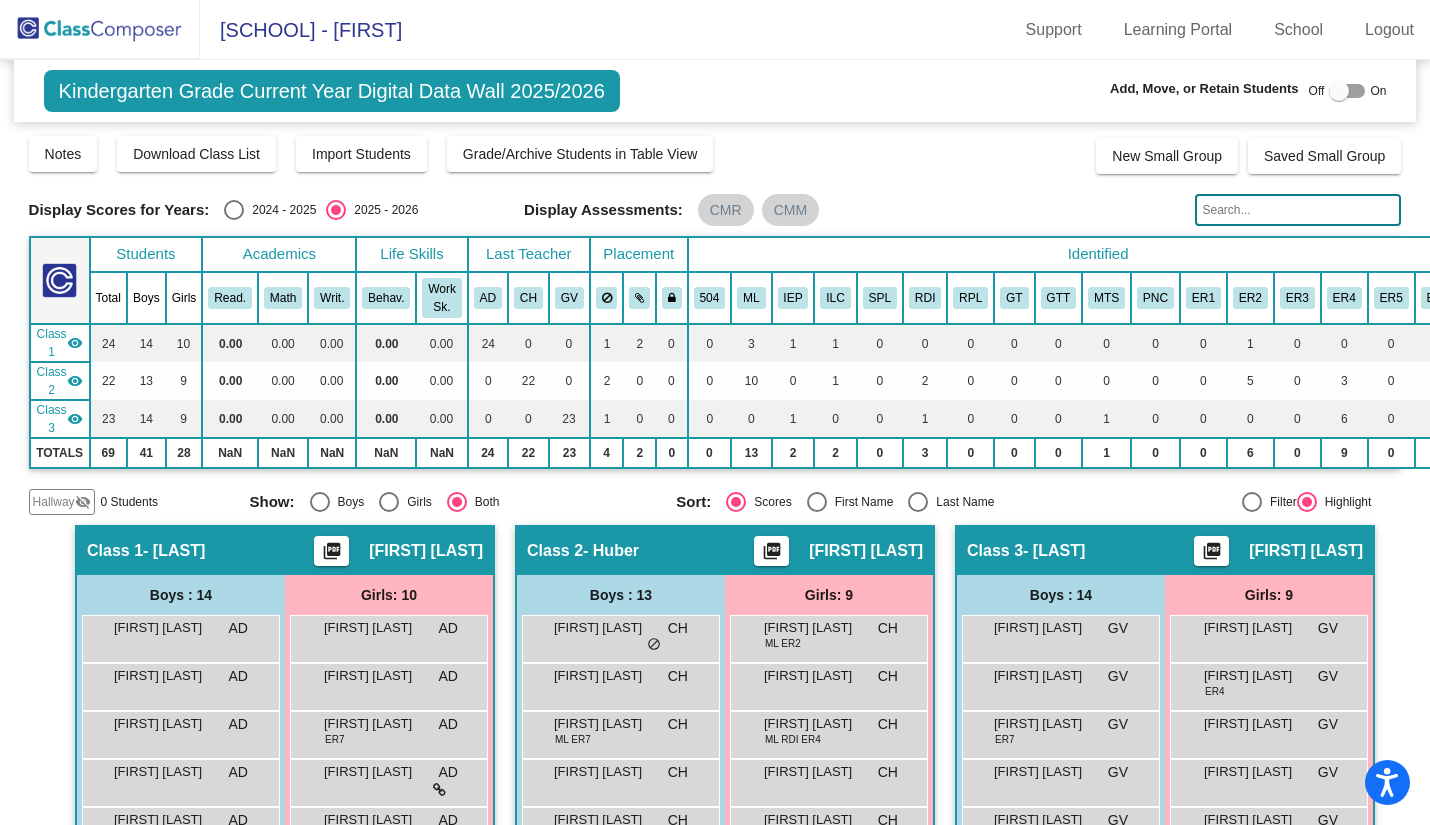 click 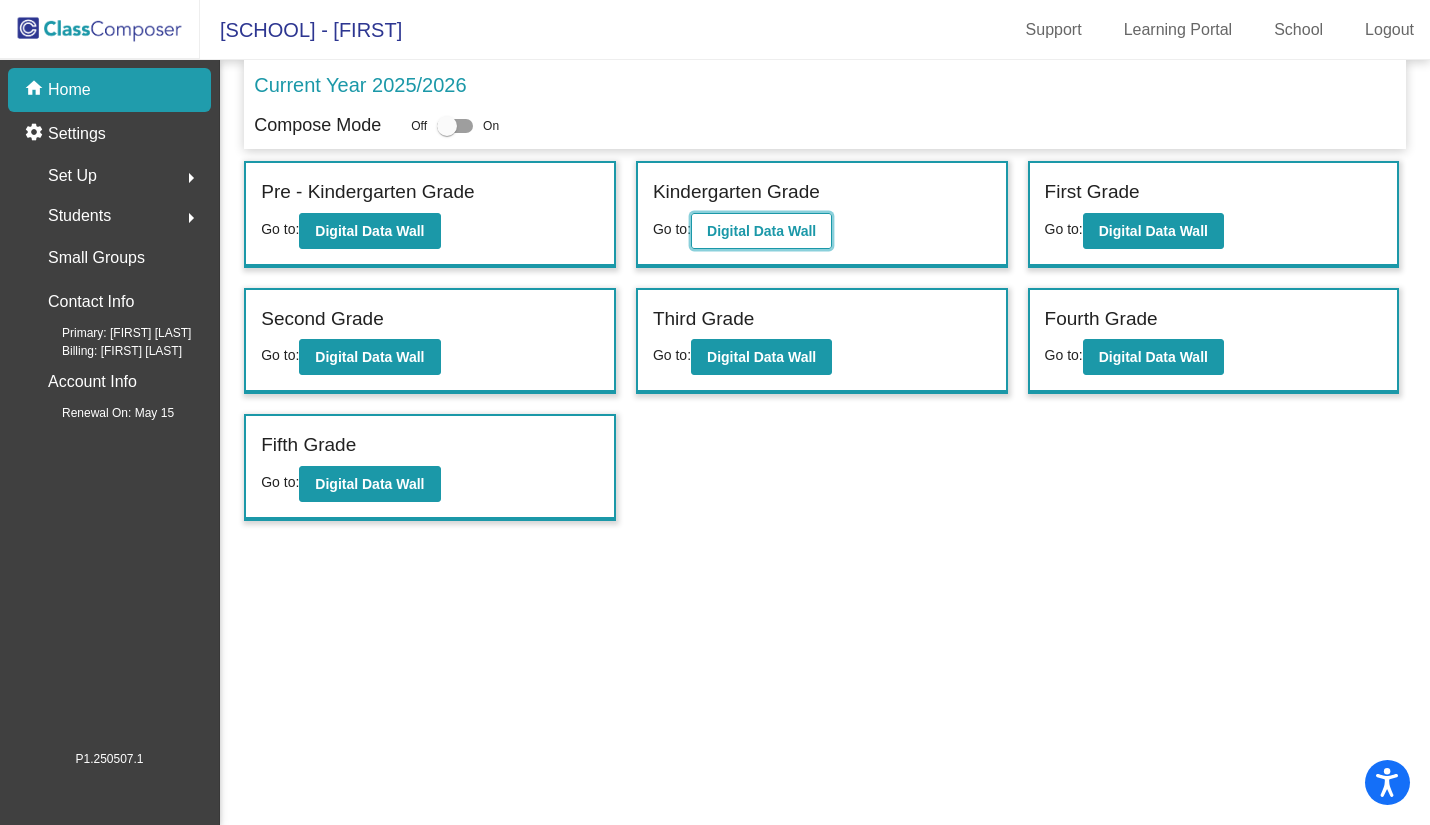 click on "Digital Data Wall" 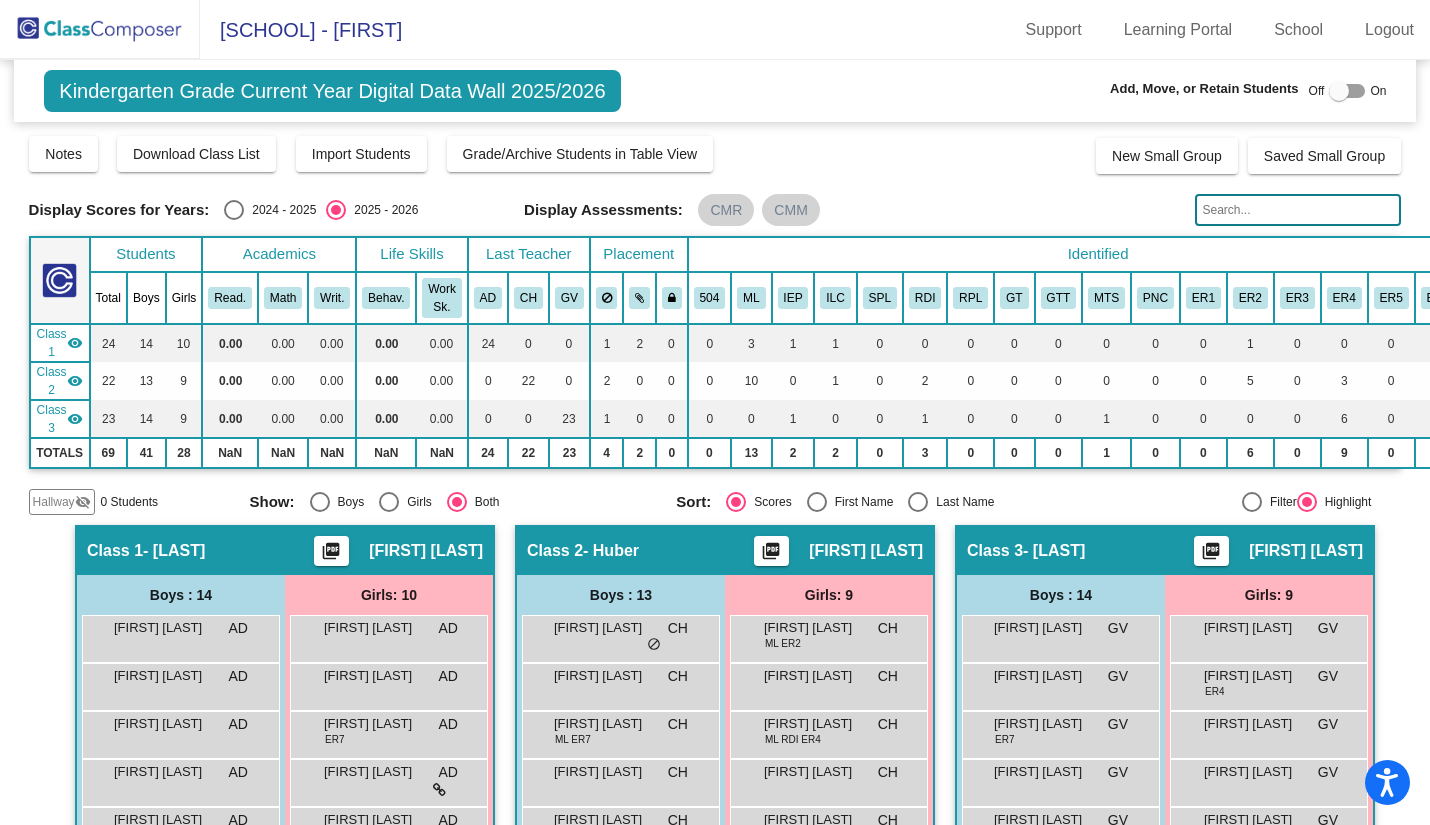 click at bounding box center (234, 210) 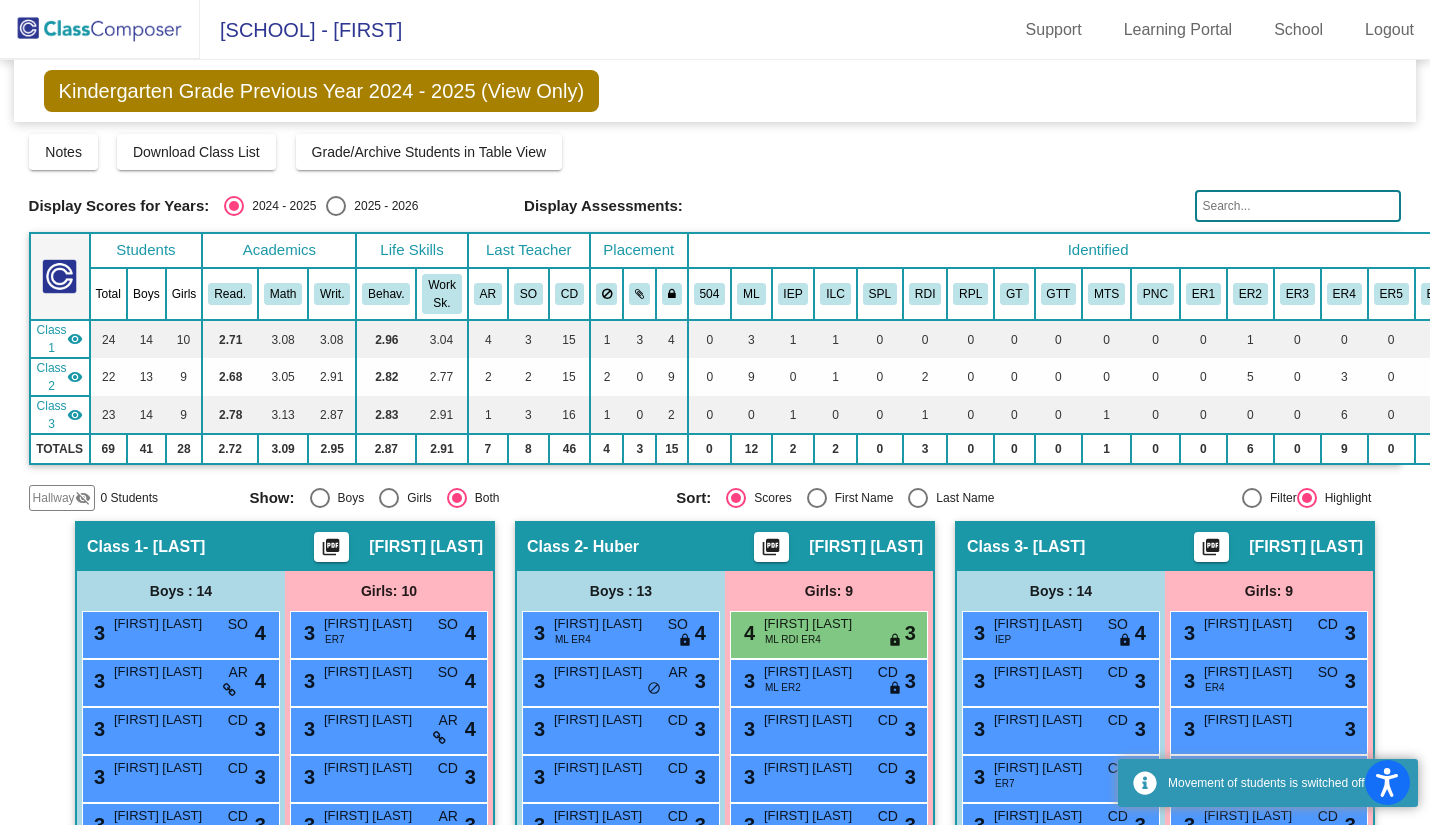 click on "Kindergarten Grade Previous Year 2024 - 2025 (View Only) Add, Move, or Retain Students Off  On  Incoming   Digital Data Wall    Display Scores for Years:  2024 - 2025  2025 - 2026  Grade/Archive Students in Table View   Download   New Small Group   Saved Small Group   Notes   Download Class List   Import Students   Grade/Archive Students in Table View   New Small Group   Saved Small Group  Display Scores for Years:  2024 - 2025  2025 - 2026 Display Assessments: Students Academics Life Skills  Last Teacher  Placement  Identified  Total Boys Girls  Read.   Math   Writ.   Behav.   Work Sk.   AR   SO   CD   504   ML   IEP   ILC   SPL   RDI   RPL   GT   GTT   MTS   PNC   ER1   ER2   ER3   ER4   ER5   ER6   ER7  Hallway  visibility_off  0 0 0                 0   0   0   0   0   0   0   0   0   0   0   0   0   0   0   0   0   0   0   0   0   0   0   0  Class 1  visibility  24 14 10  2.71   3.08   3.08   2.96   3.04   4   3   15   1   3   4   0   3   1   1   0   0   0   0   0   0   0   0   1   0   0   0" 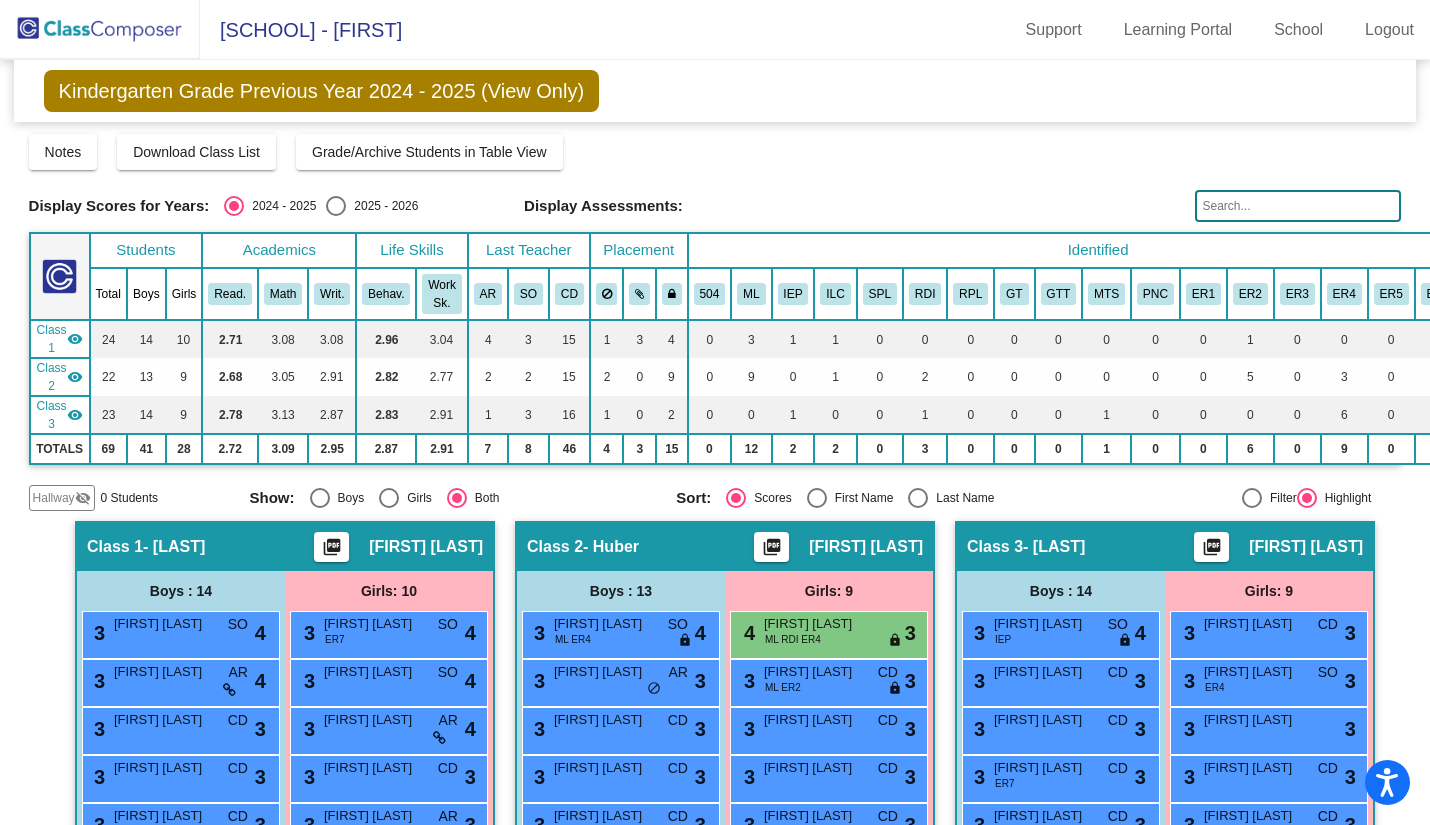 click at bounding box center (336, 206) 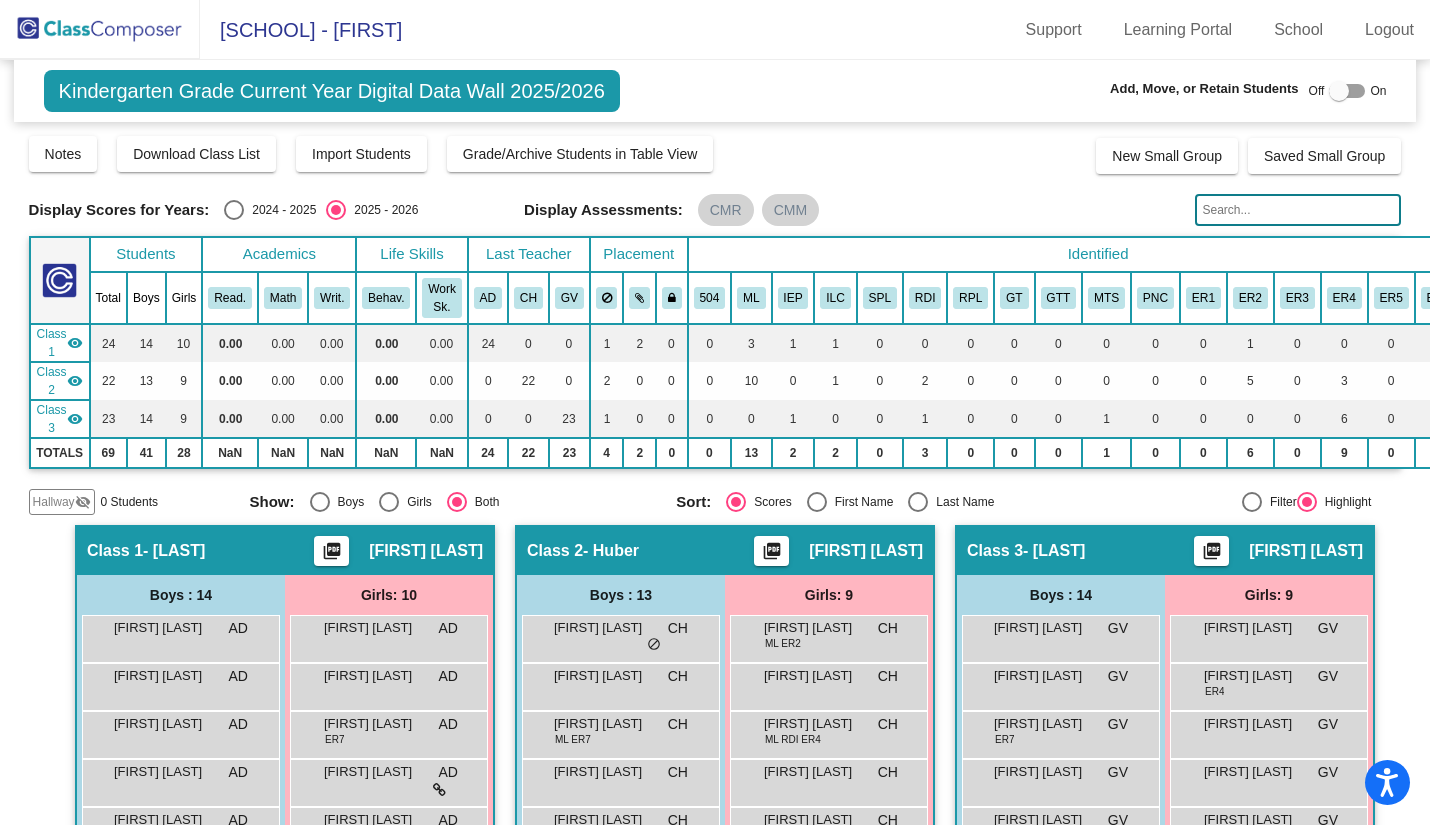 click at bounding box center [1339, 91] 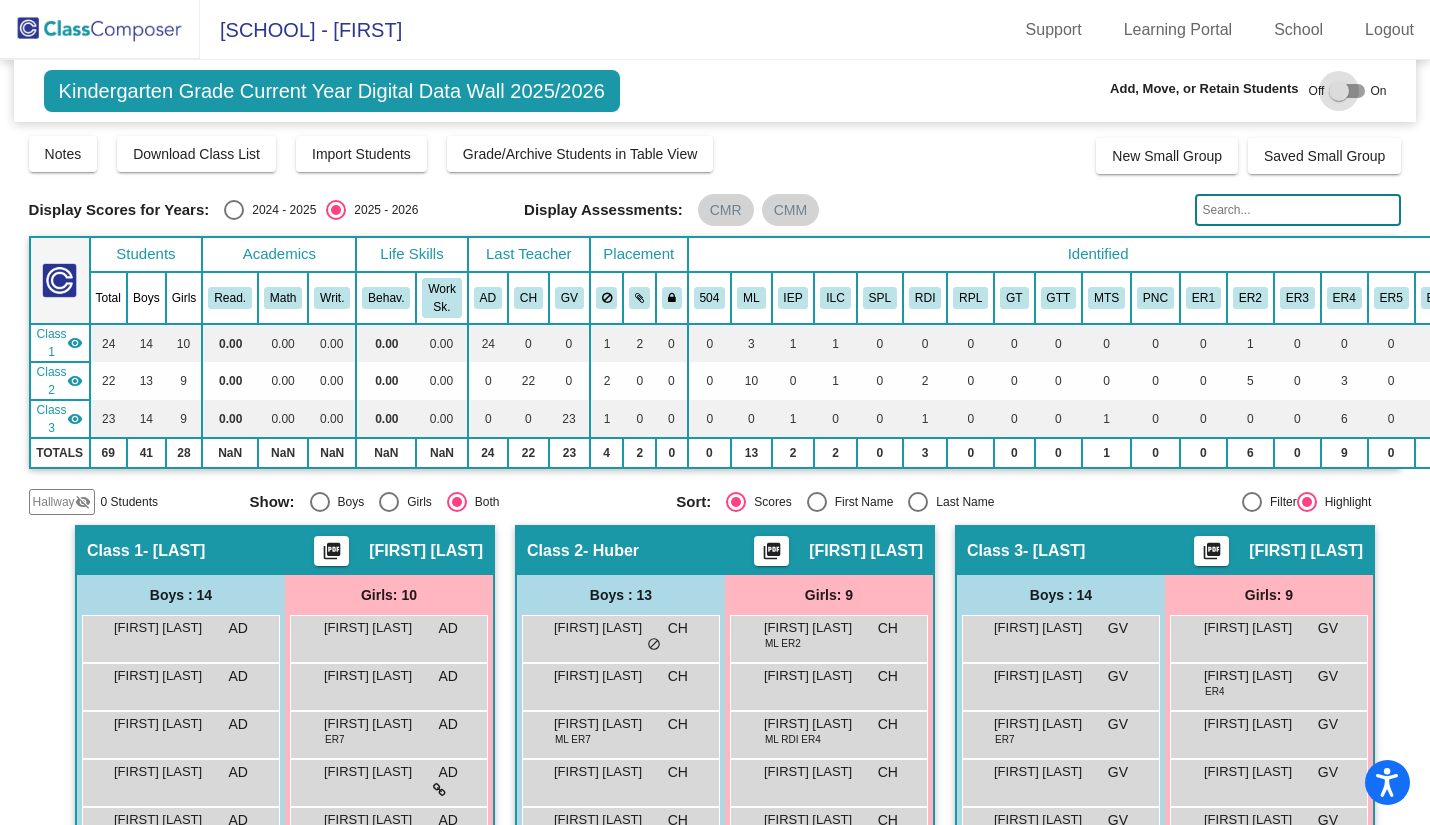 checkbox on "true" 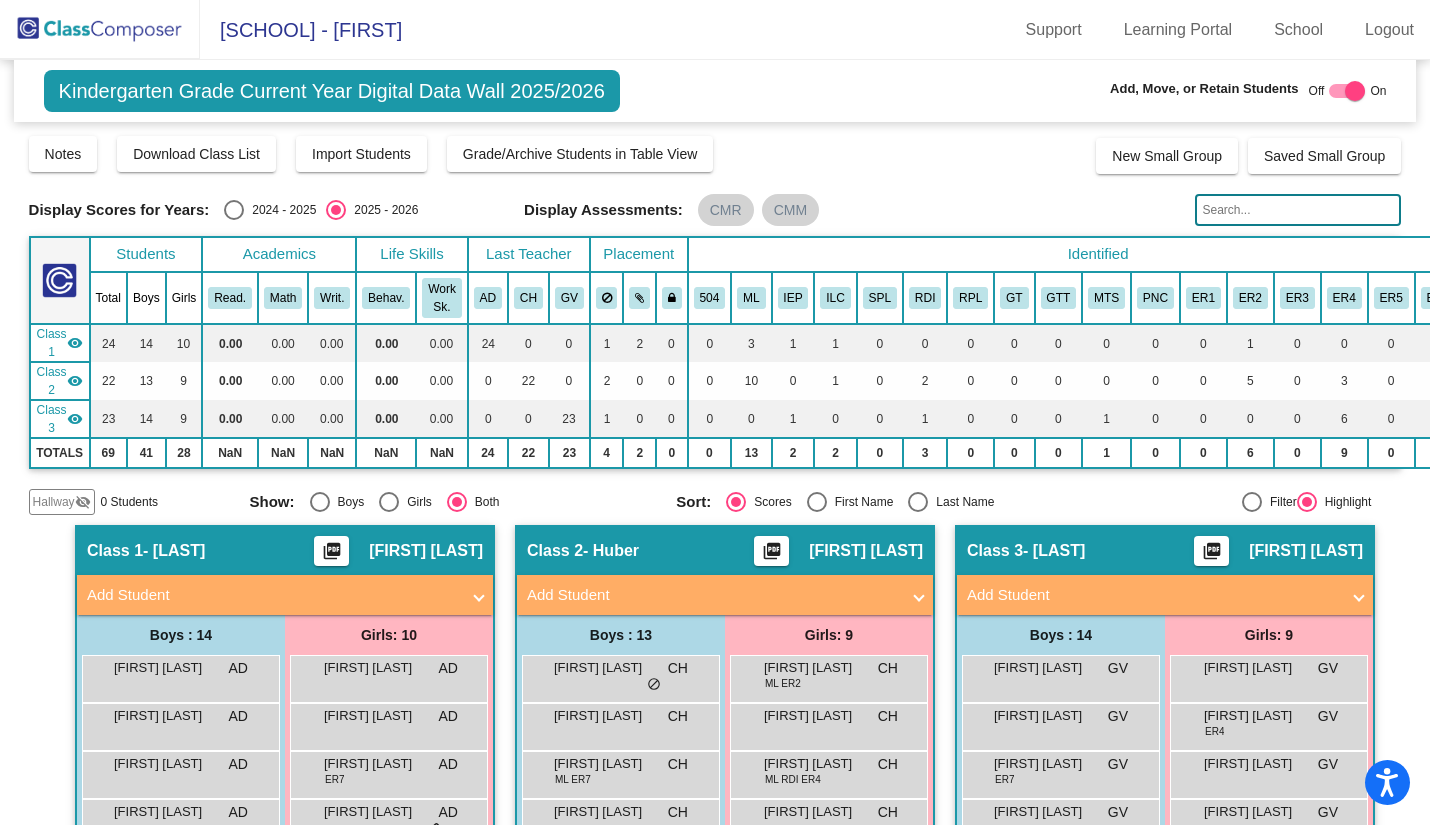 click at bounding box center (234, 210) 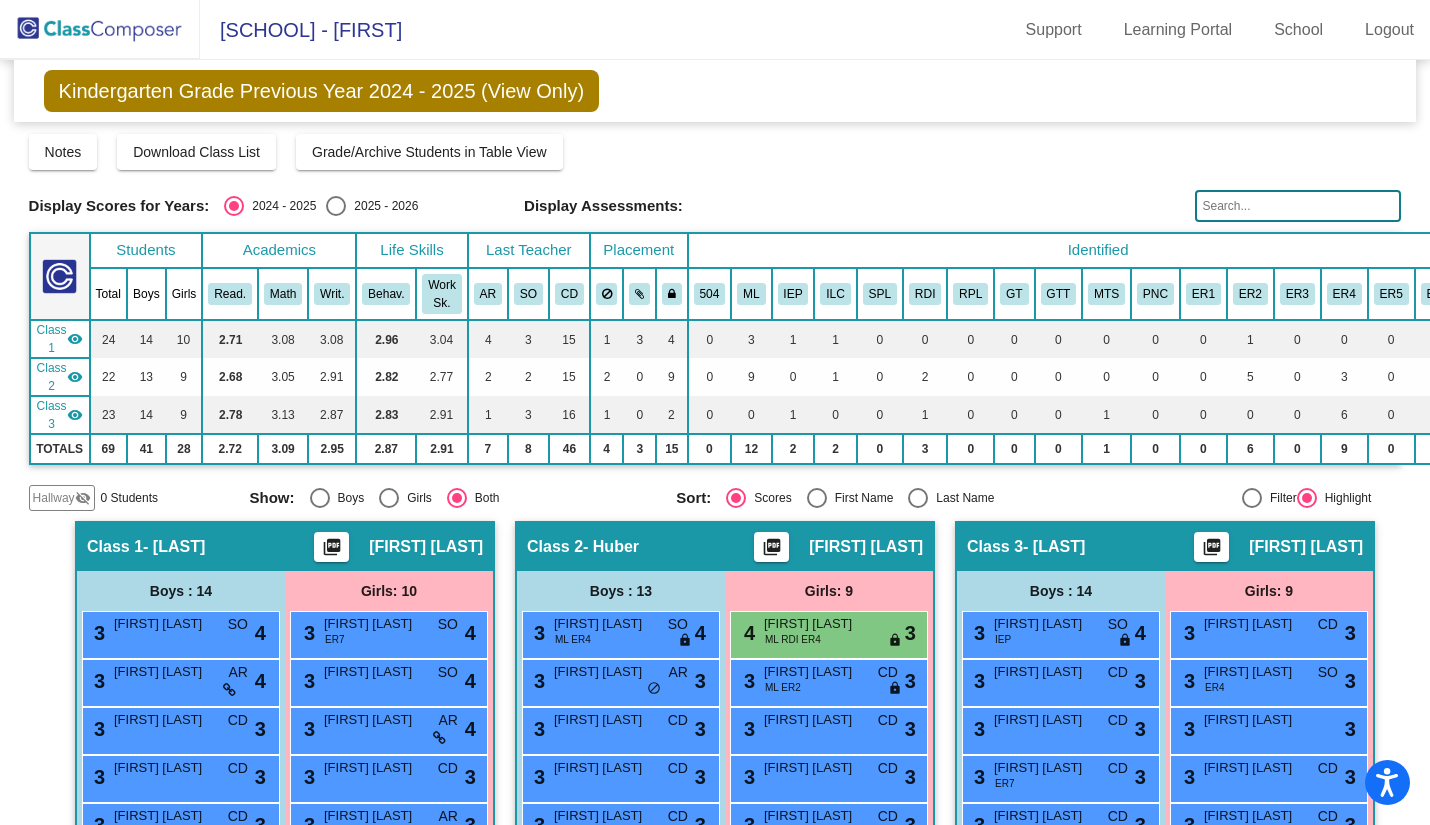 click 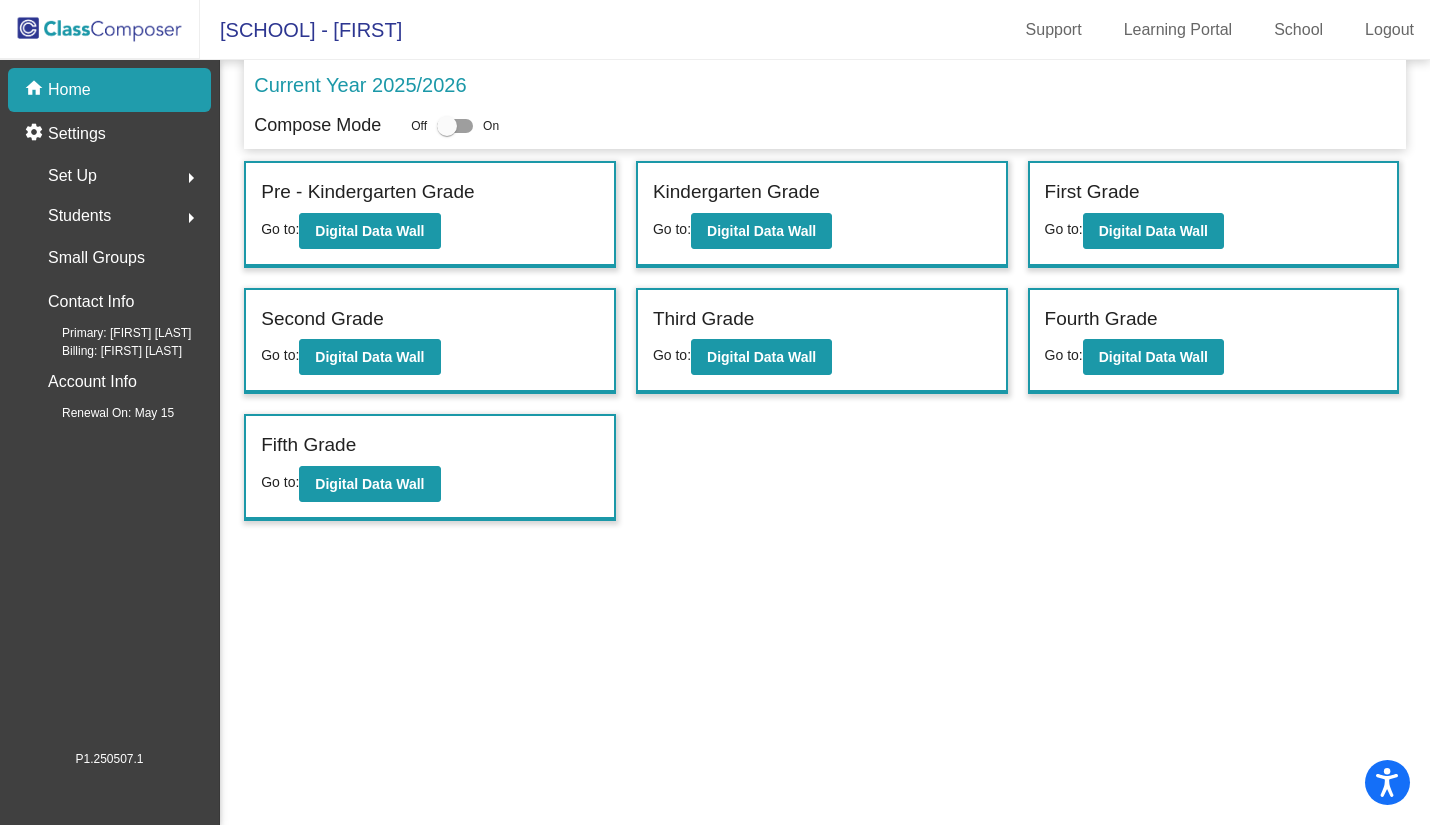 click at bounding box center (447, 126) 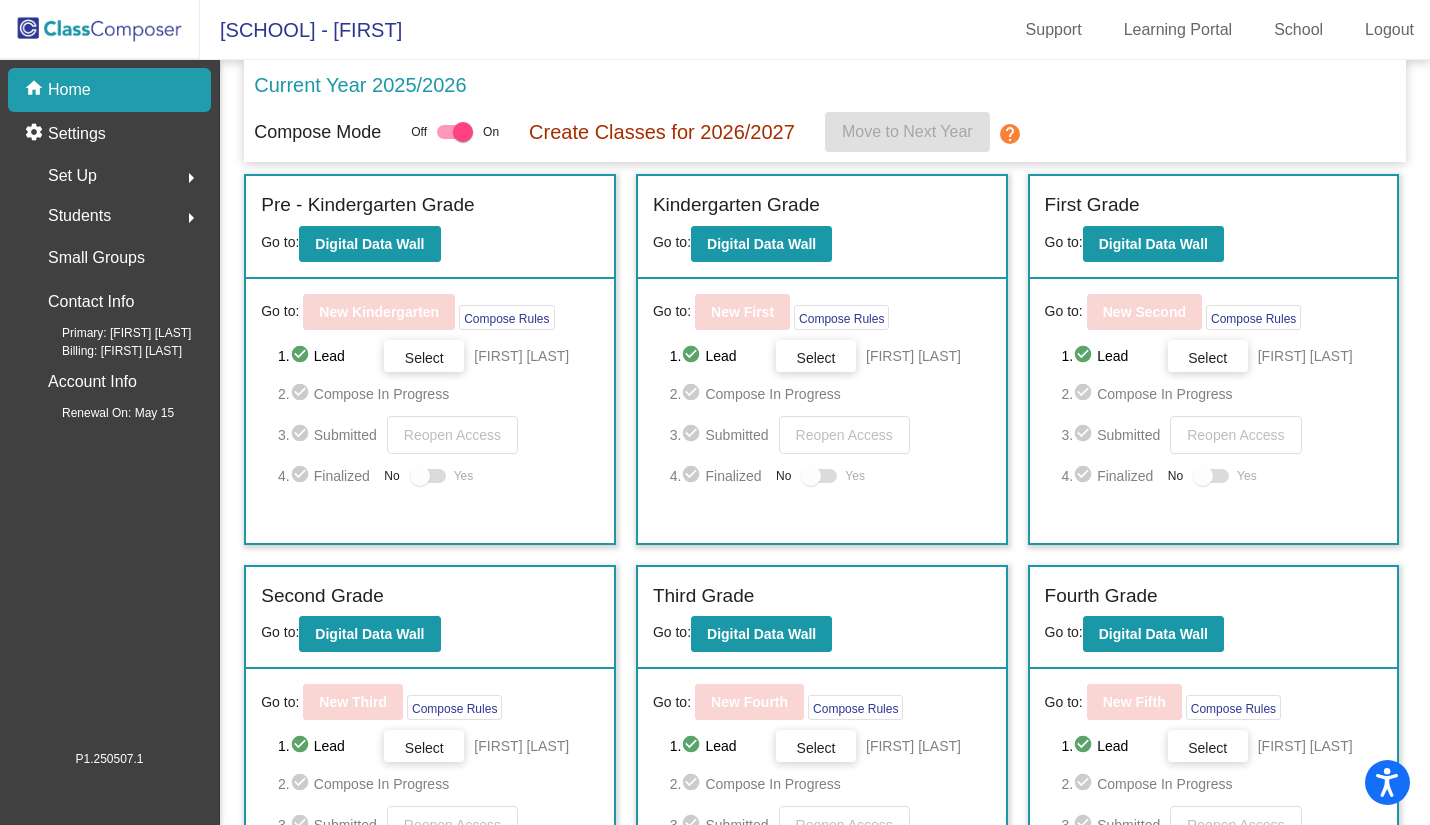 click at bounding box center (463, 132) 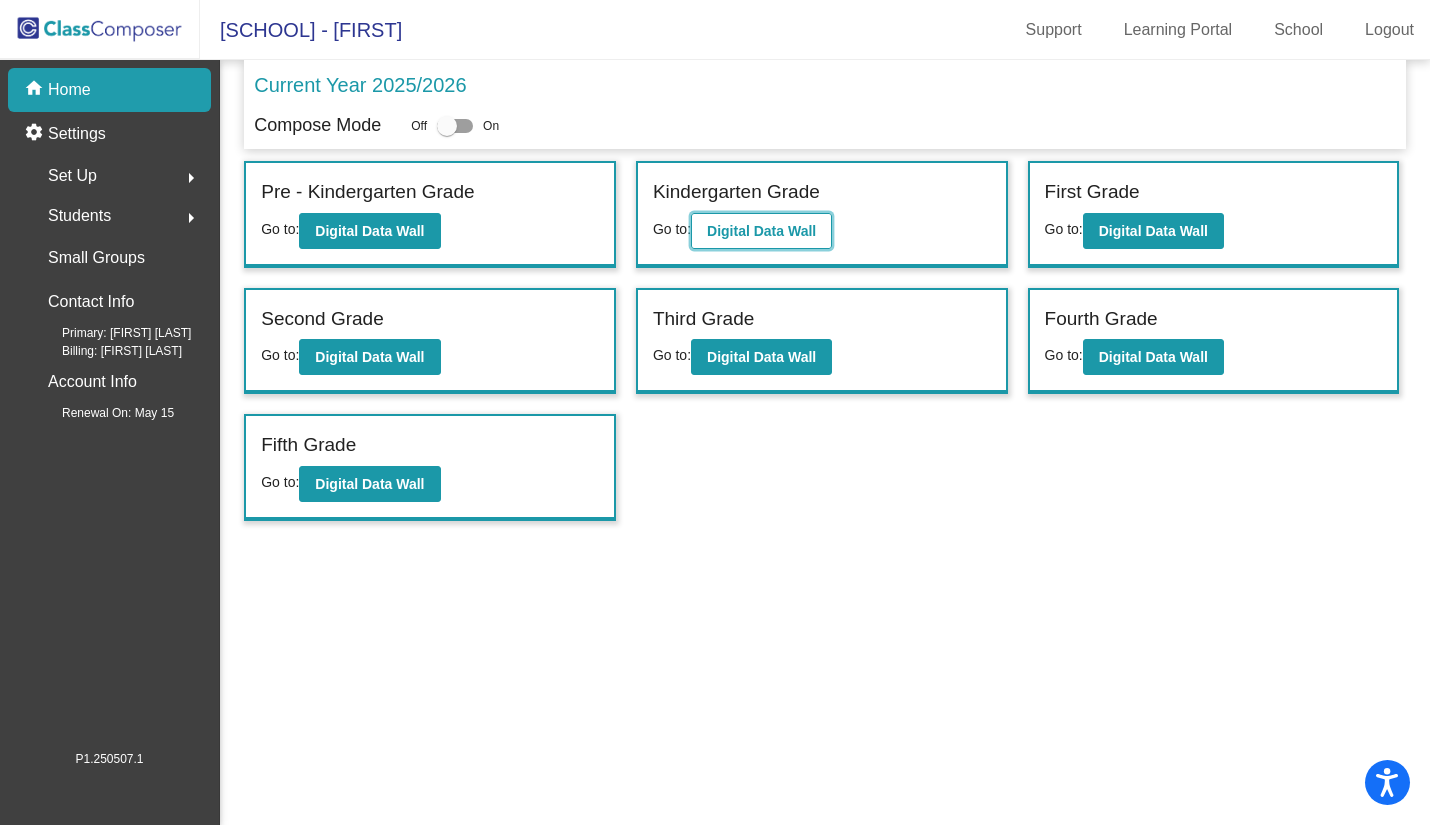 click on "Digital Data Wall" 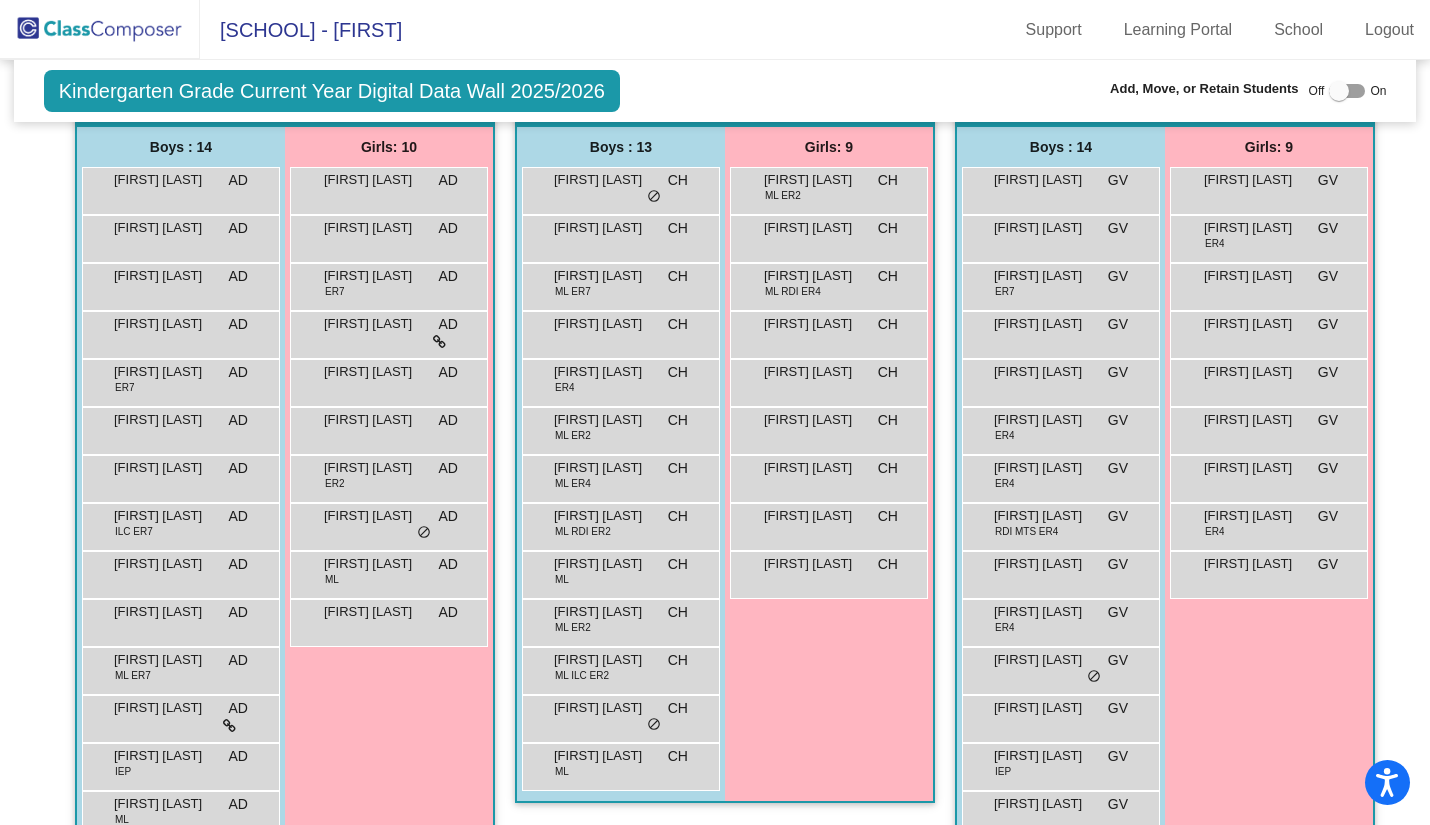 scroll, scrollTop: 503, scrollLeft: 0, axis: vertical 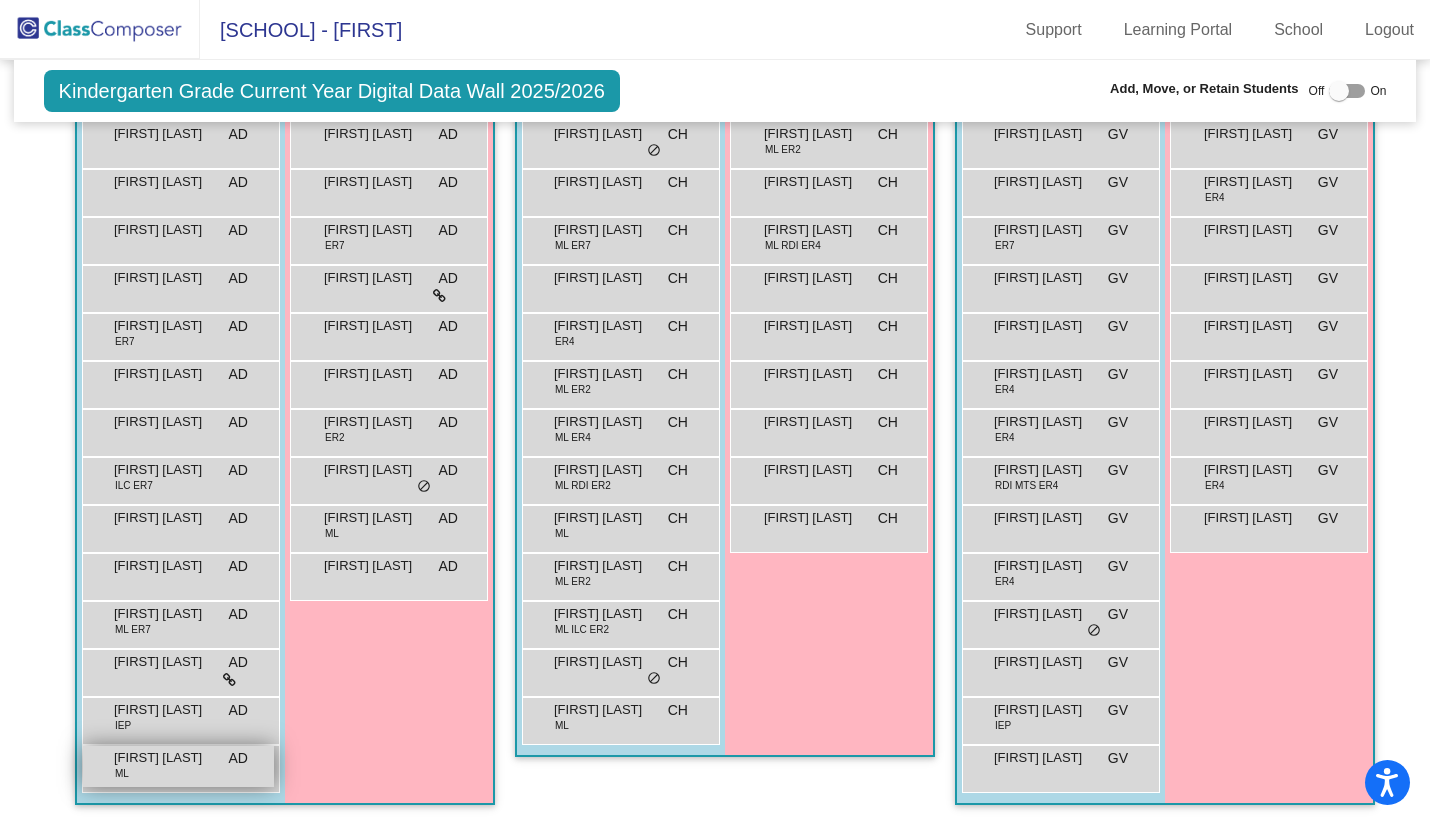 click on "[FIRST] [LAST] ML AD lock do_not_disturb_alt" at bounding box center (178, 766) 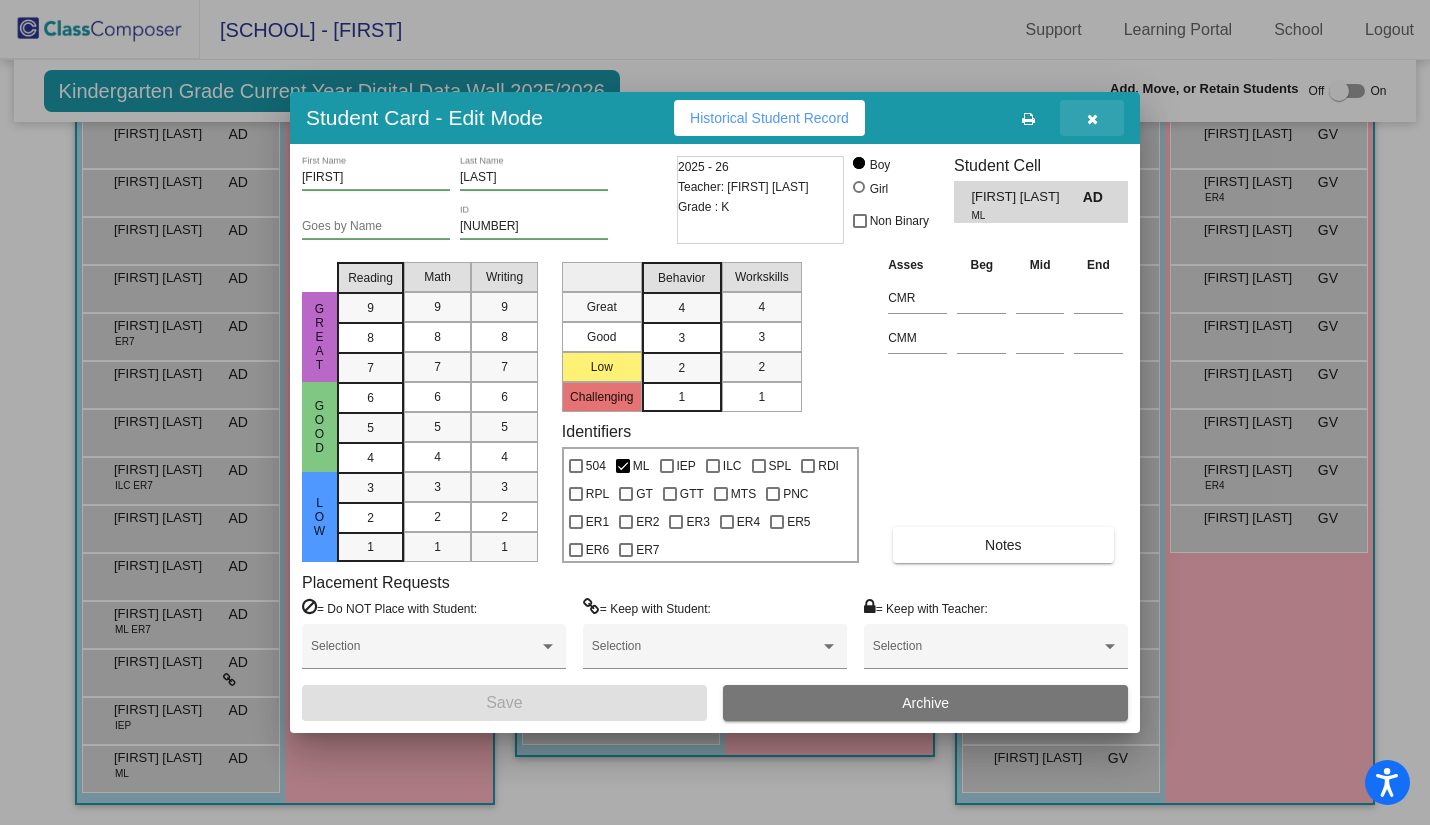 click at bounding box center [1092, 119] 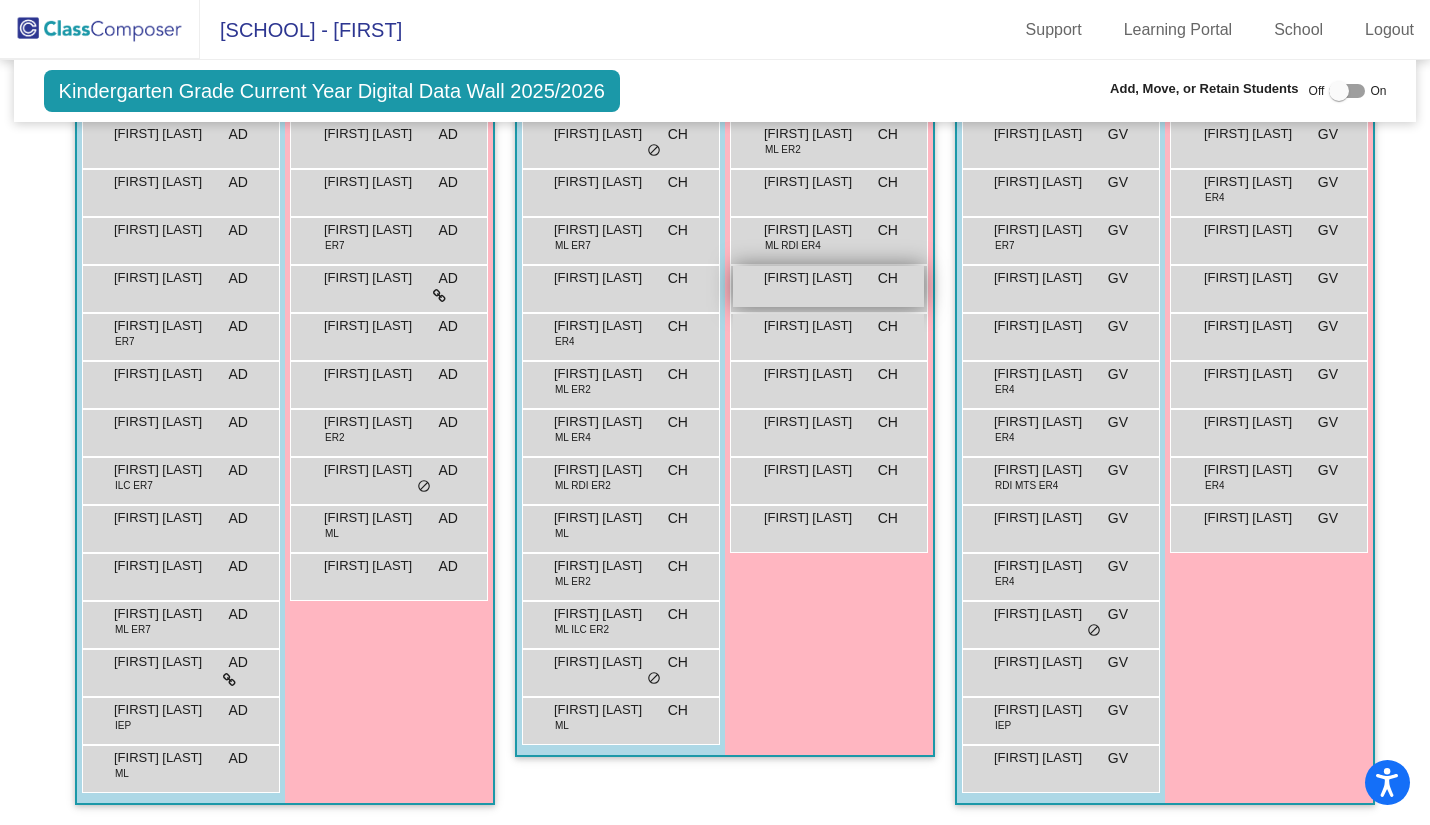 scroll, scrollTop: 497, scrollLeft: 0, axis: vertical 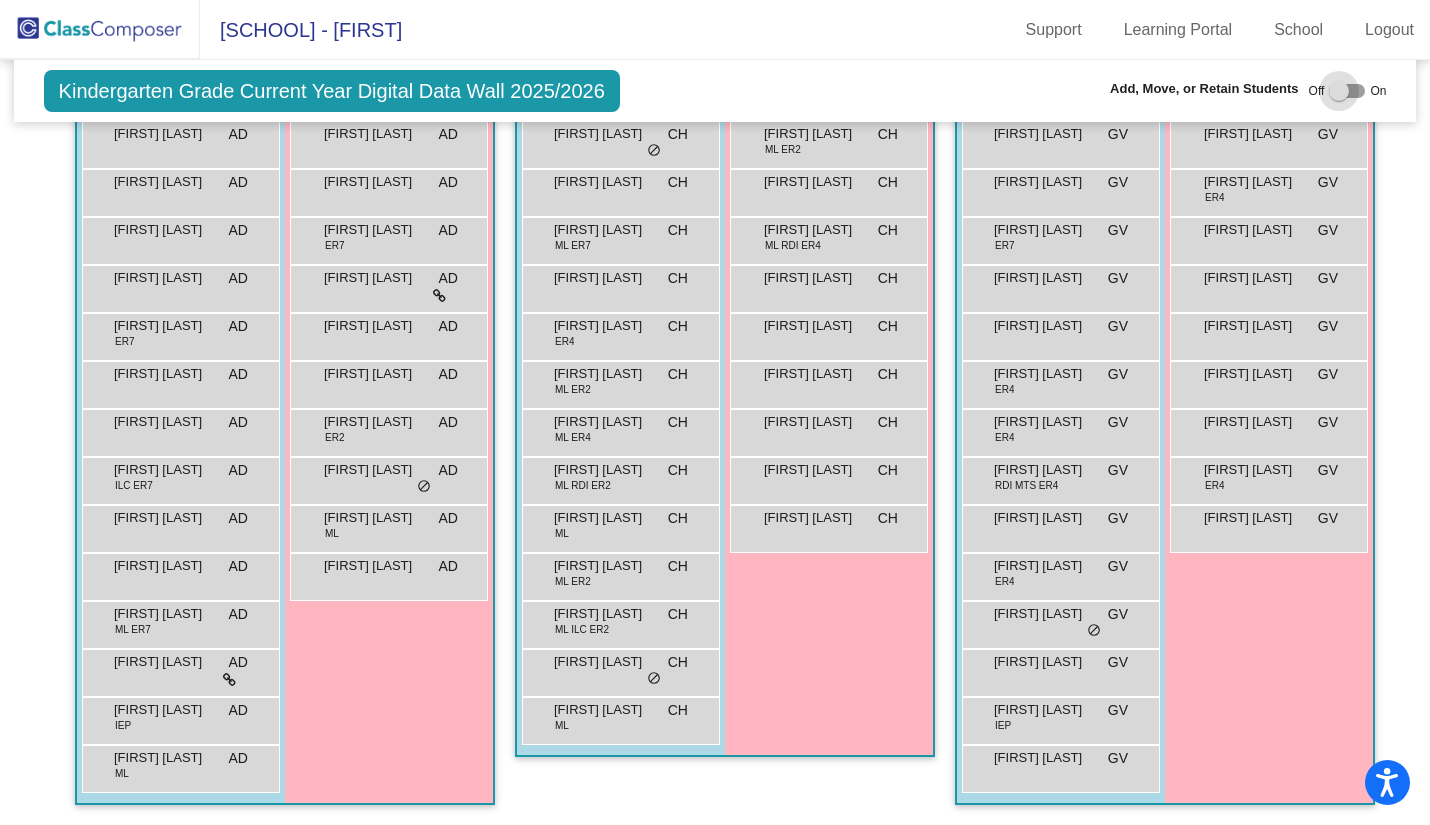 click at bounding box center [1339, 91] 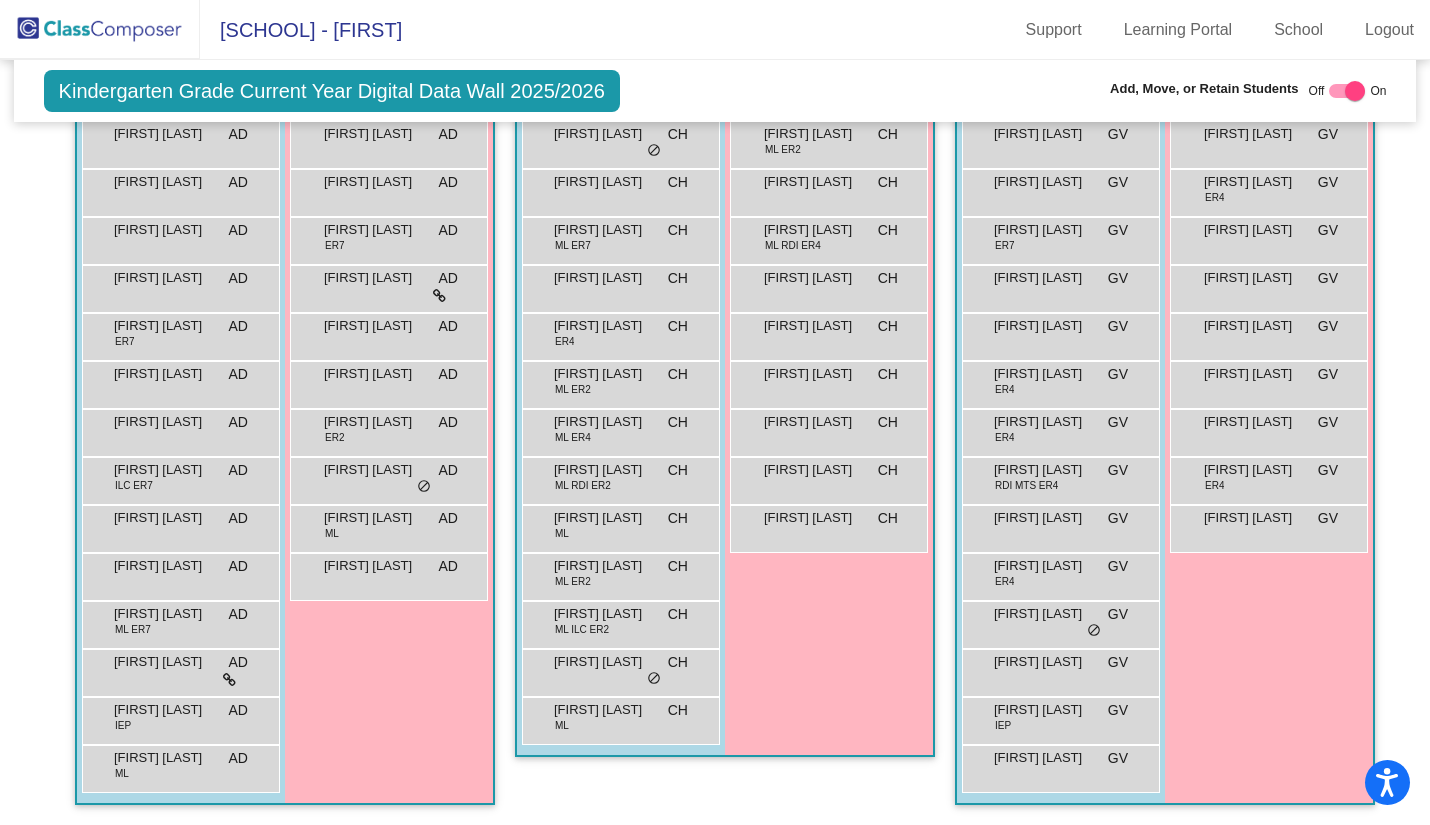 scroll, scrollTop: 542, scrollLeft: 0, axis: vertical 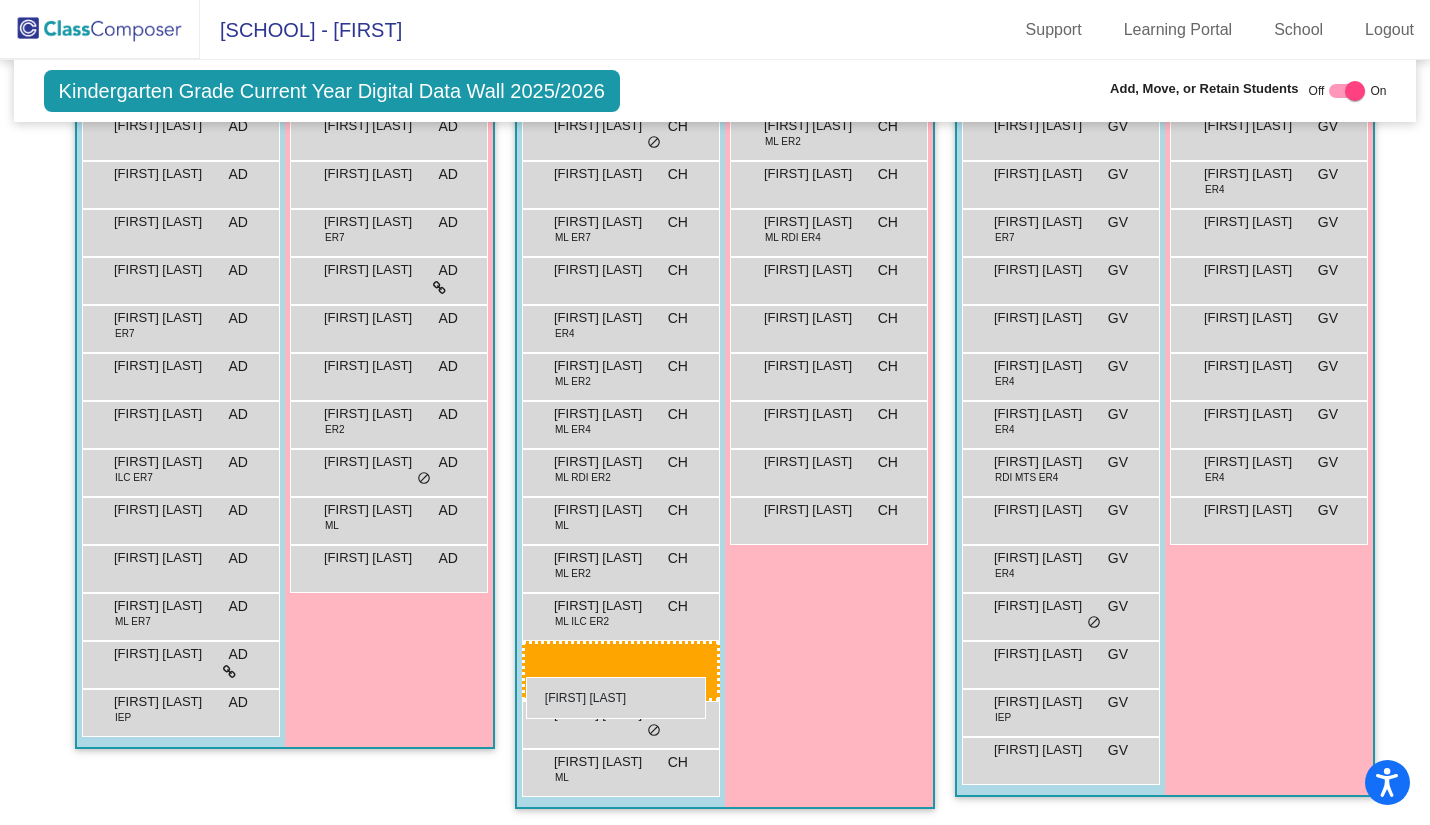 drag, startPoint x: 190, startPoint y: 761, endPoint x: 526, endPoint y: 677, distance: 346.34088 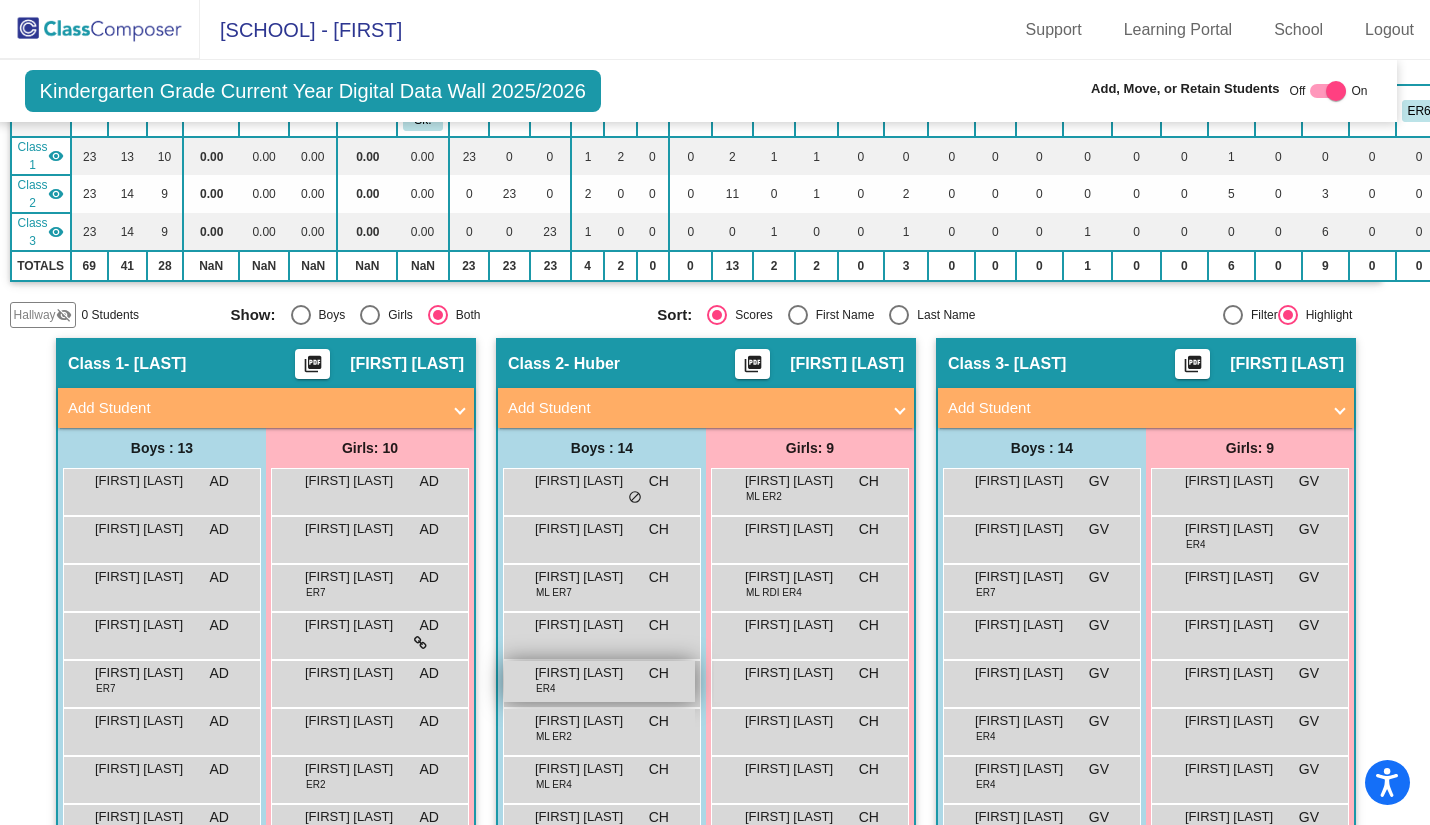 scroll, scrollTop: 305, scrollLeft: 19, axis: both 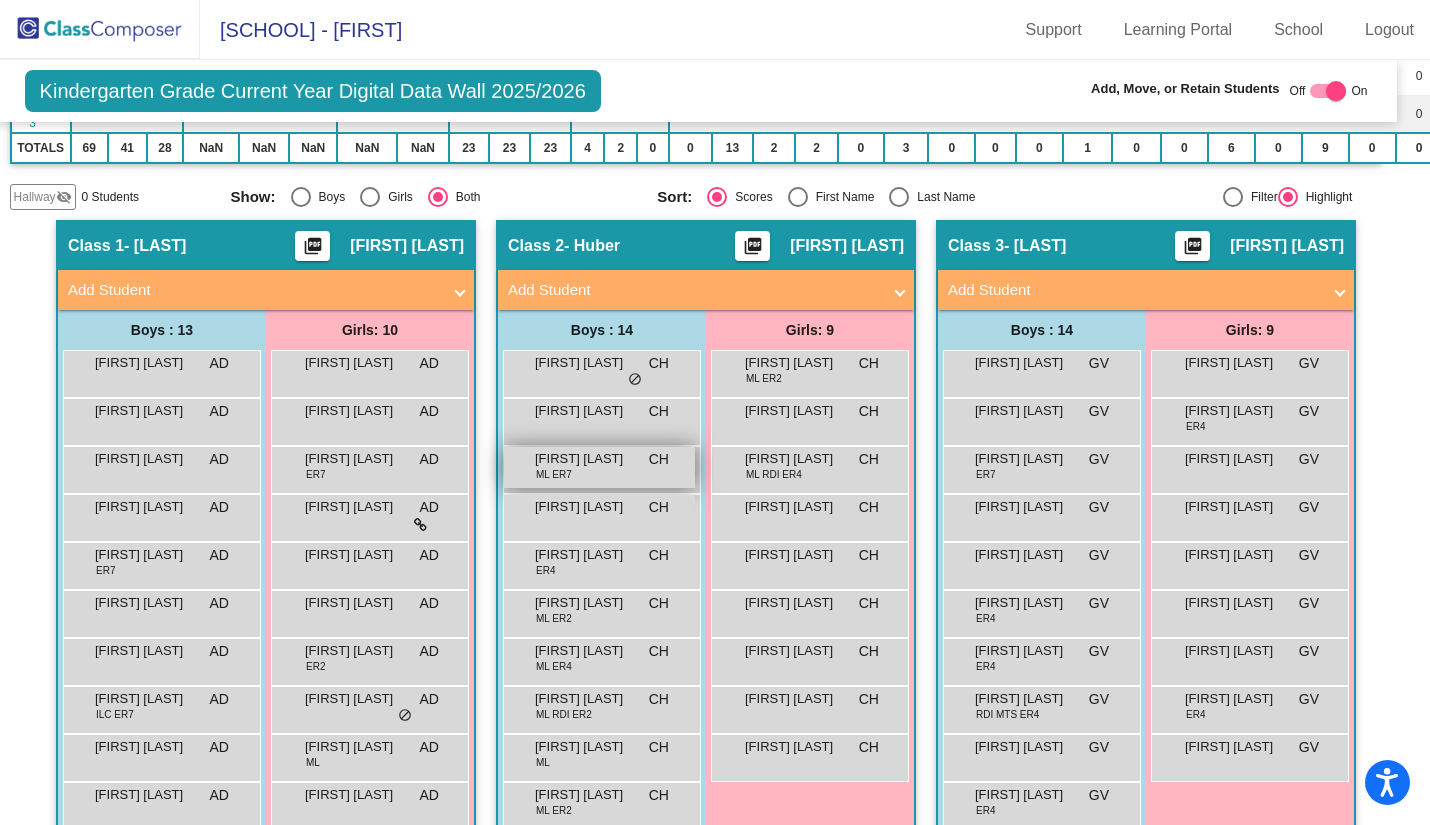 click on "[FIRST] [LAST]" at bounding box center (585, 459) 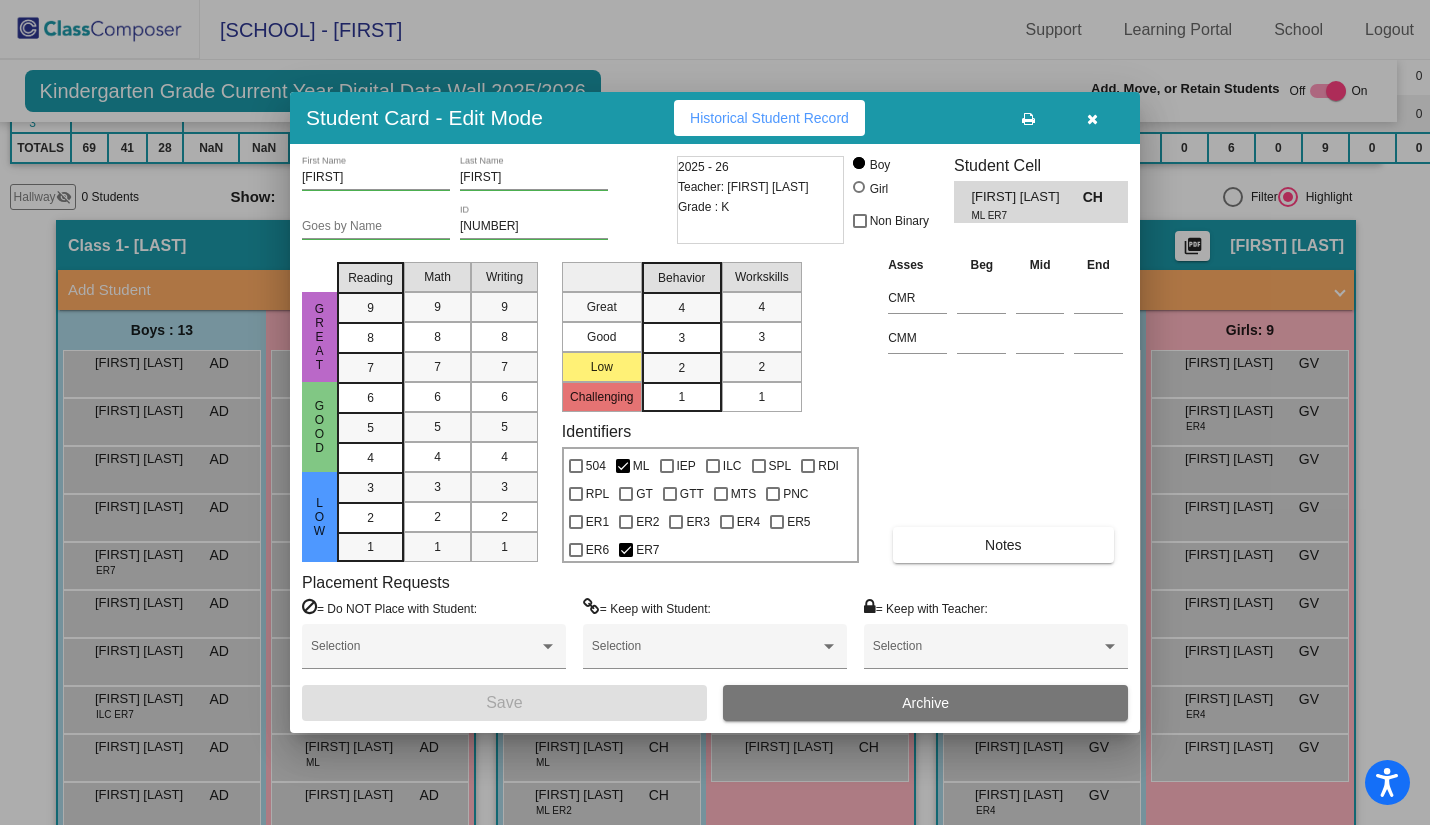 scroll, scrollTop: 0, scrollLeft: 0, axis: both 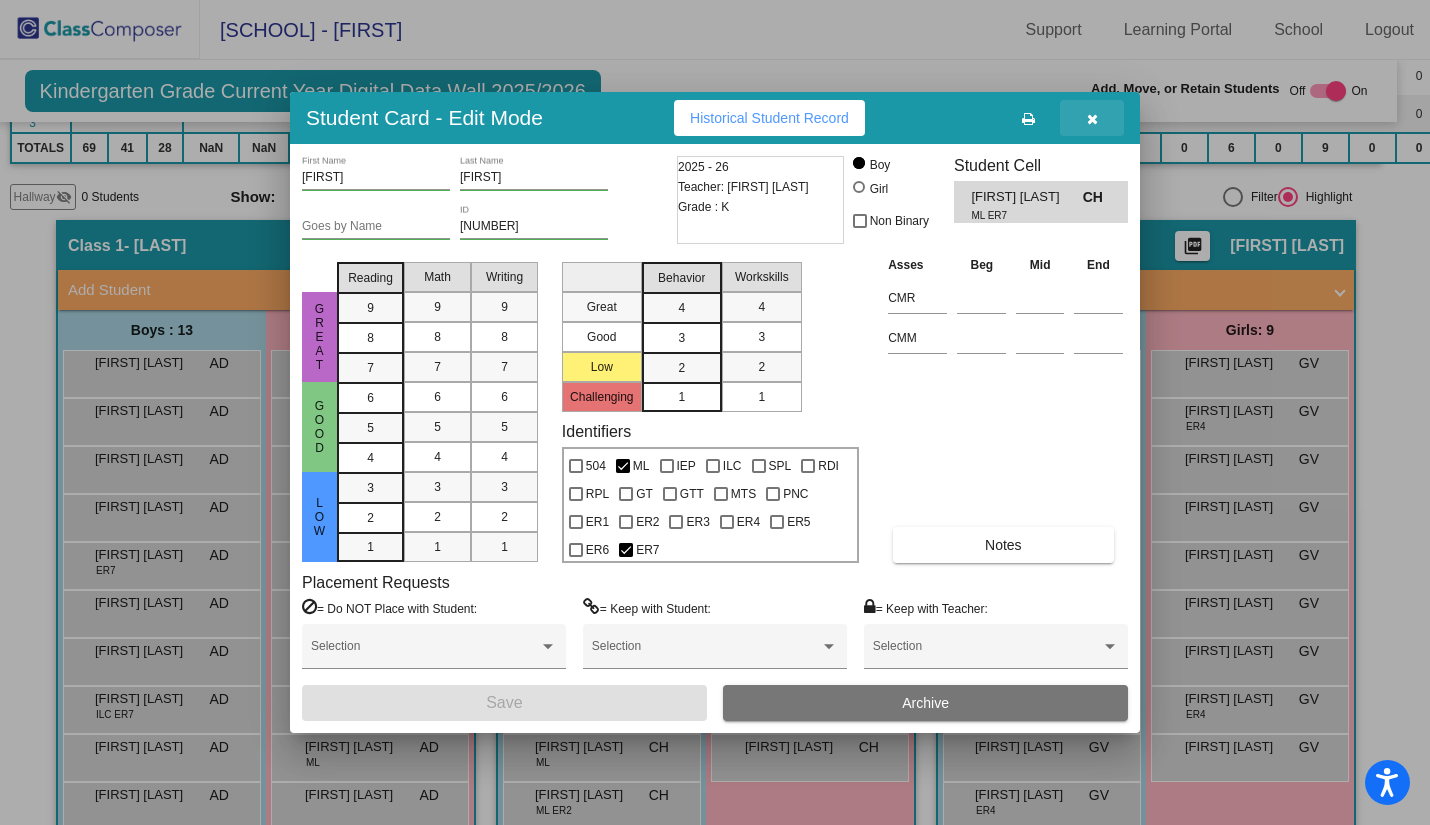 click at bounding box center [1092, 119] 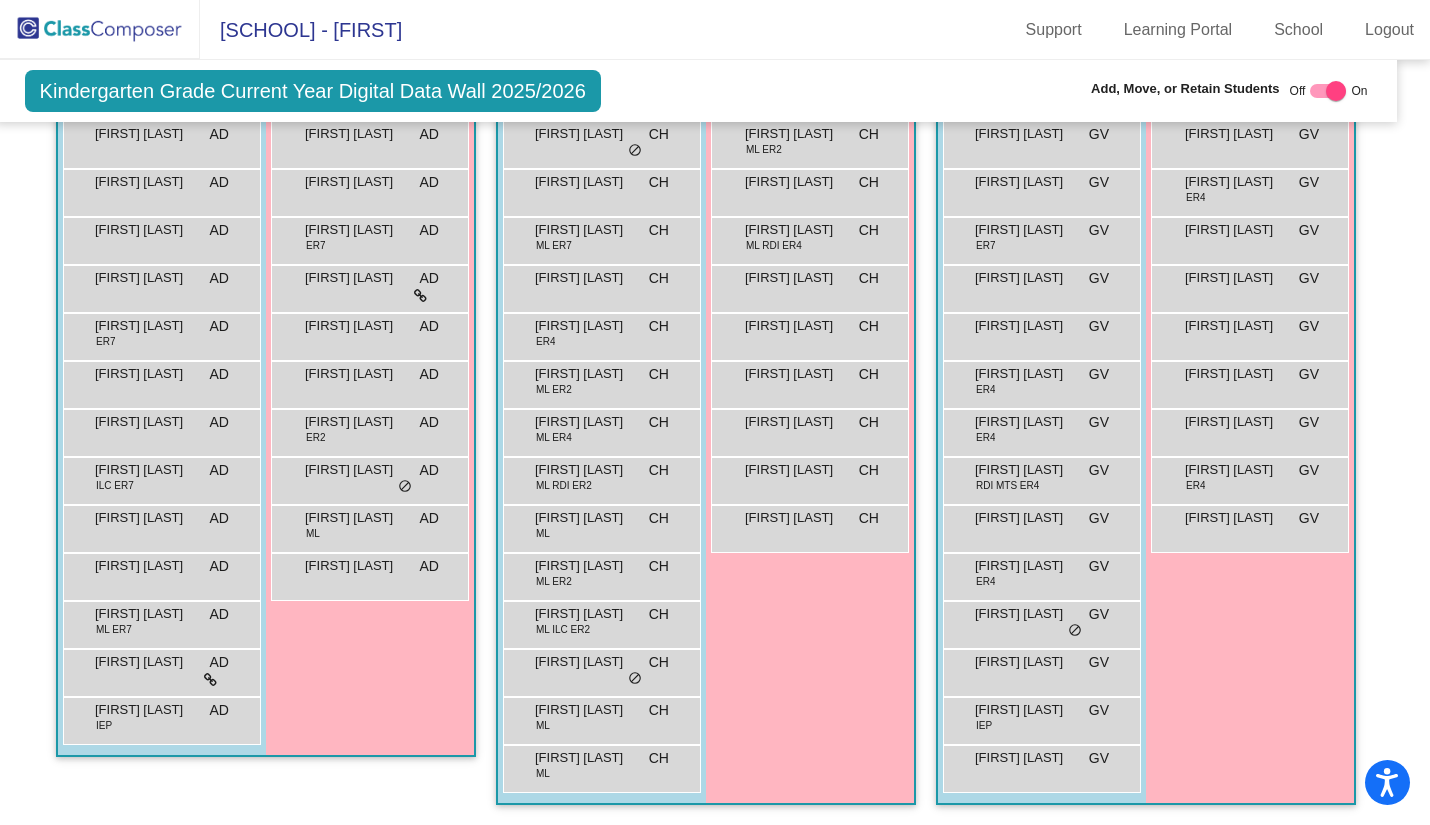 scroll, scrollTop: 409, scrollLeft: 19, axis: both 